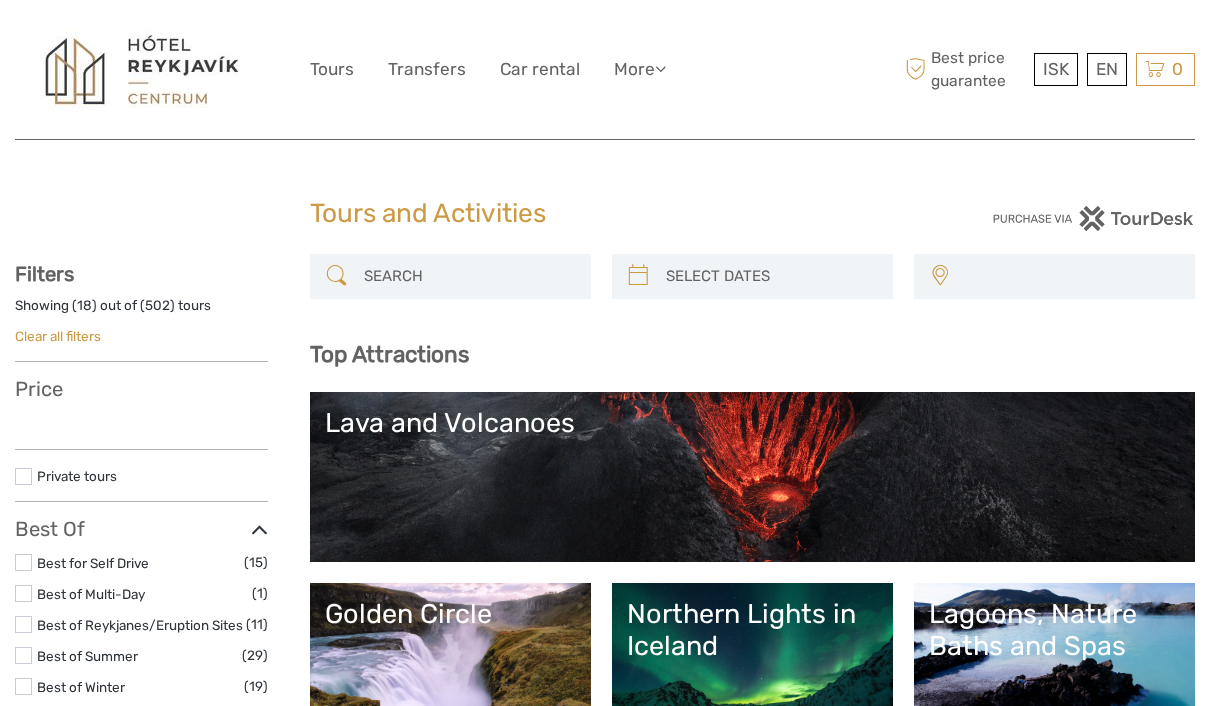 select 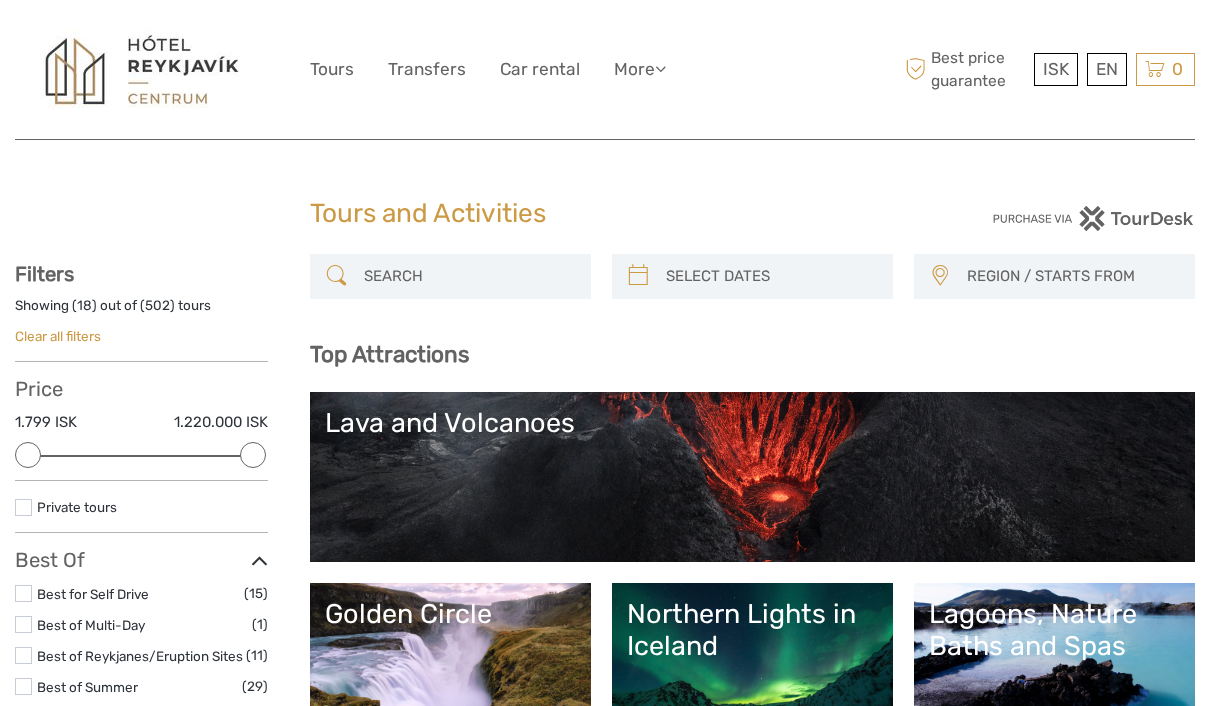 scroll, scrollTop: 0, scrollLeft: 0, axis: both 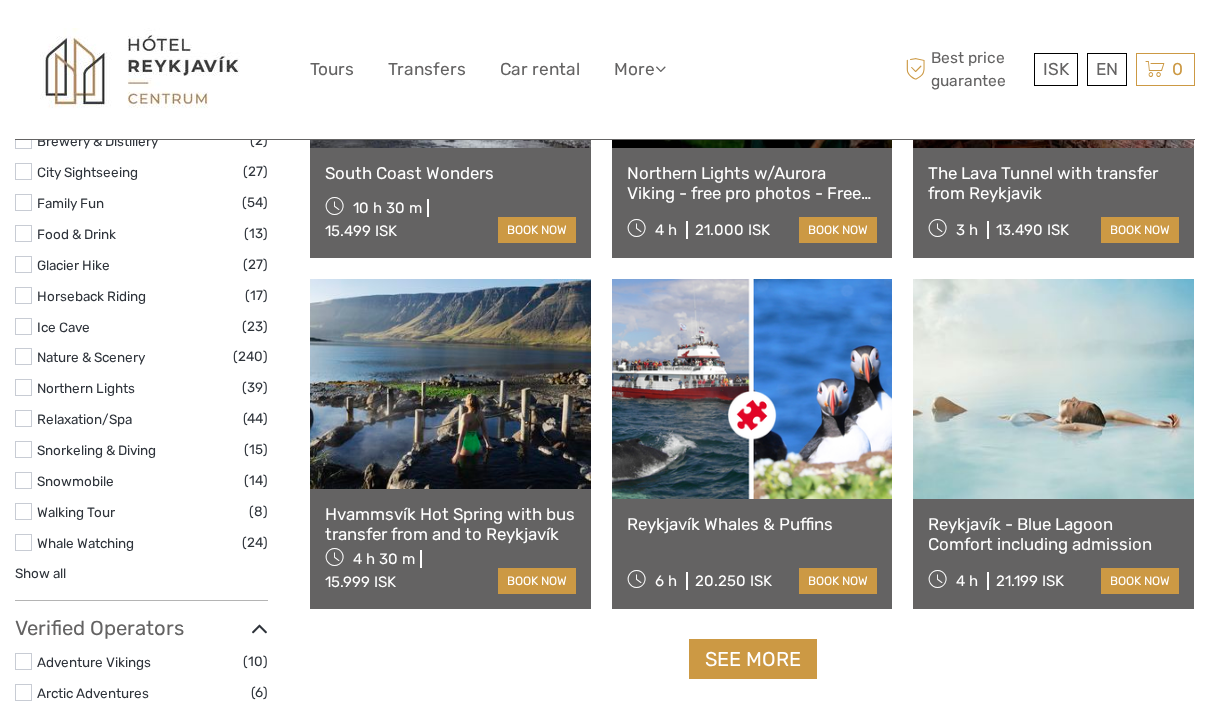 click on "Show all" at bounding box center (40, 573) 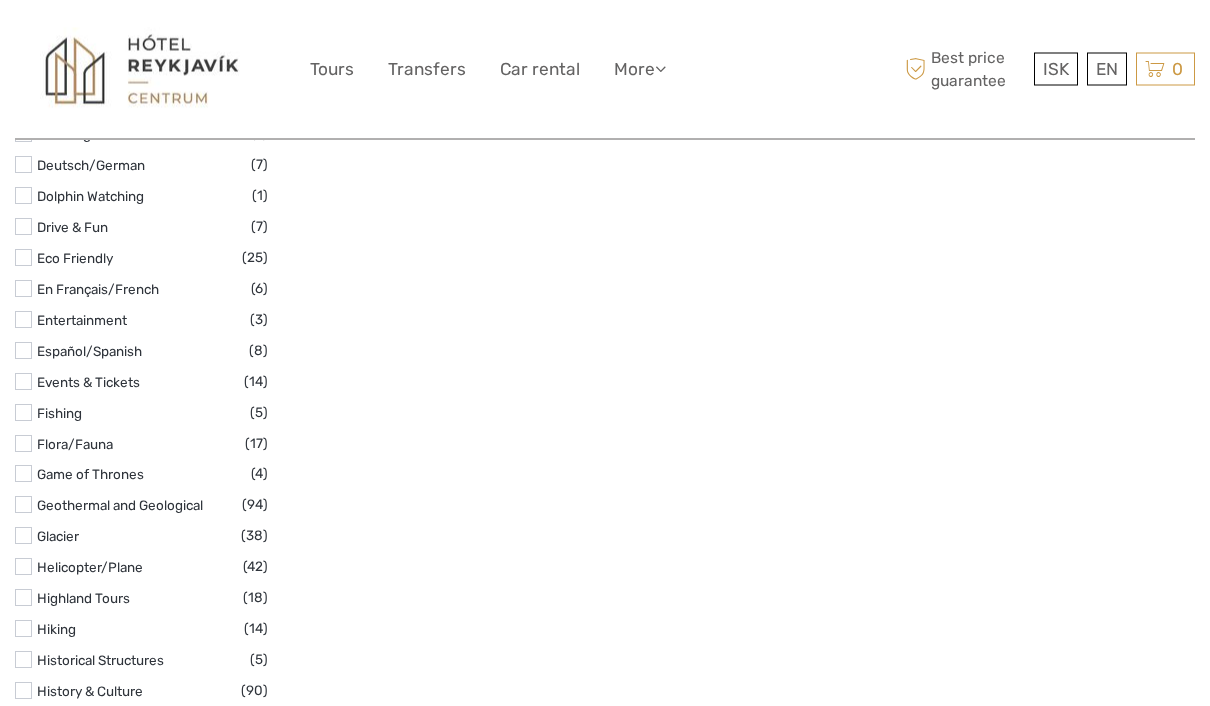 scroll, scrollTop: 2686, scrollLeft: 0, axis: vertical 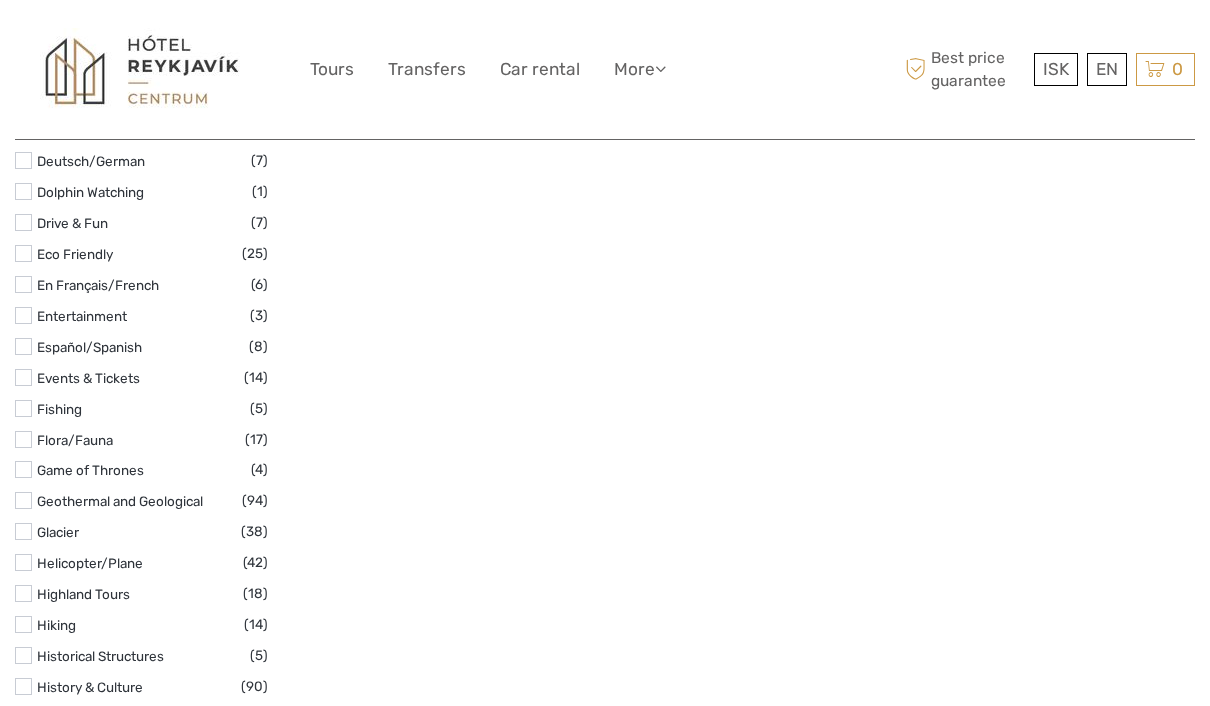 click at bounding box center [23, 624] 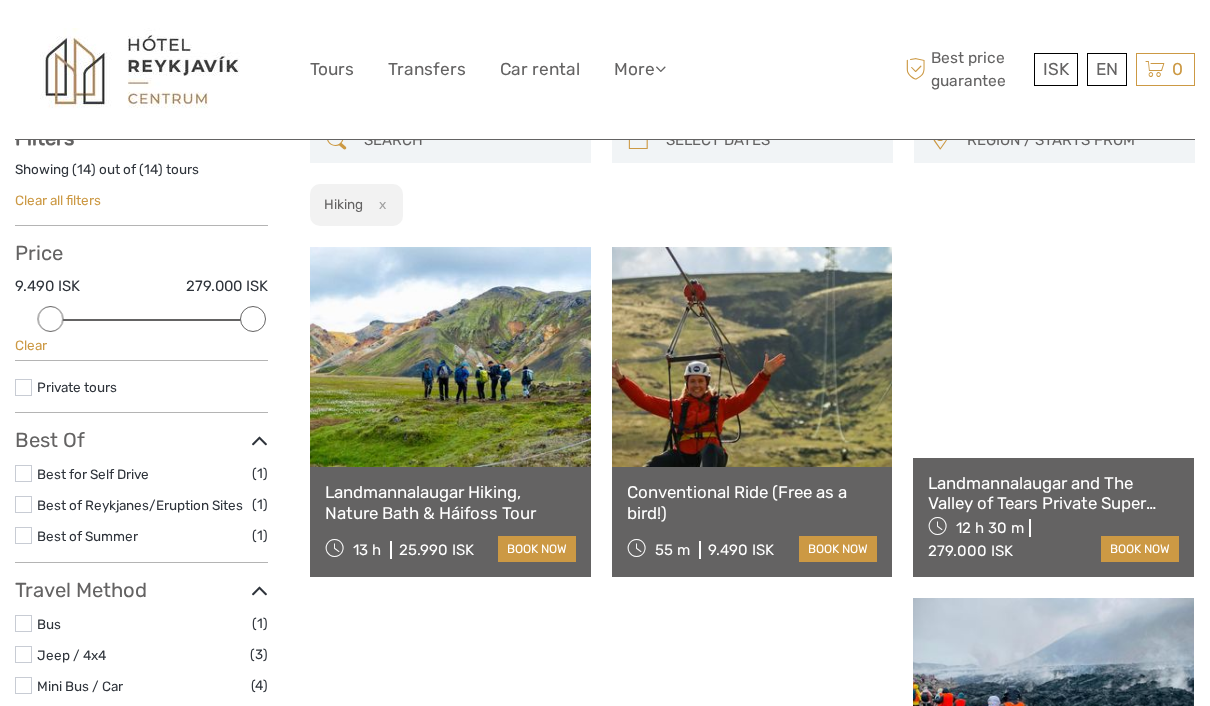 scroll, scrollTop: 135, scrollLeft: 0, axis: vertical 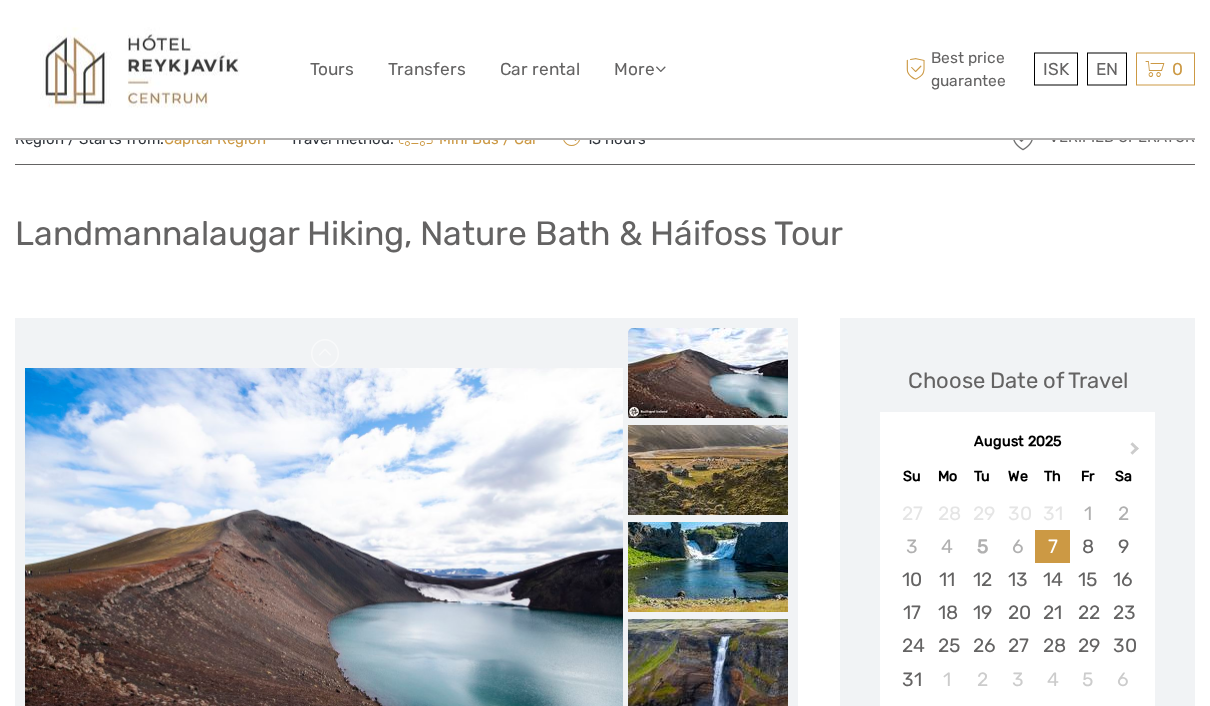 click at bounding box center (708, 374) 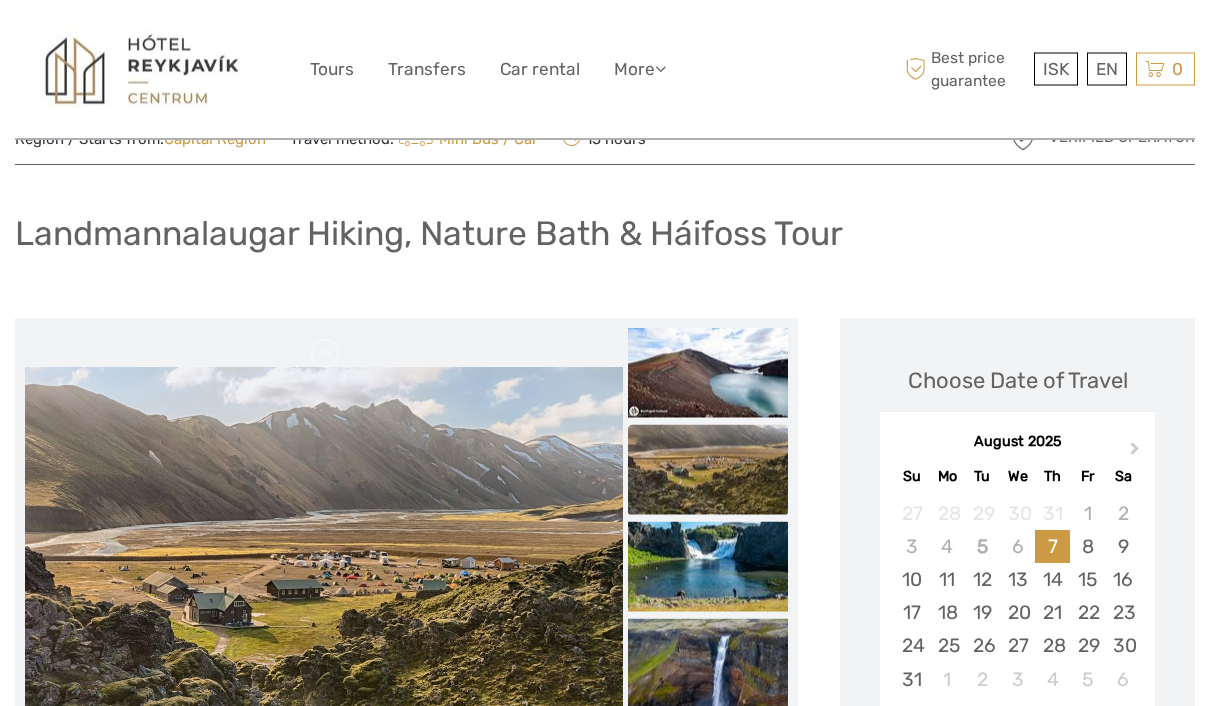 scroll, scrollTop: 79, scrollLeft: 0, axis: vertical 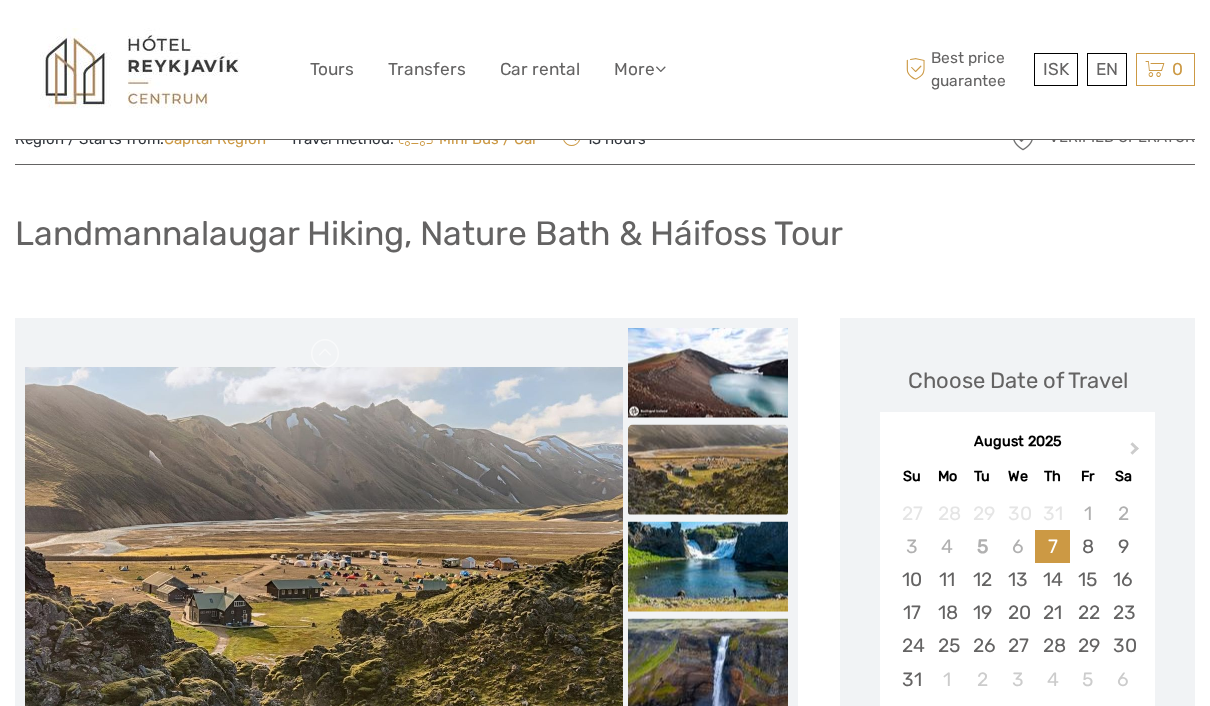 click at bounding box center [708, 566] 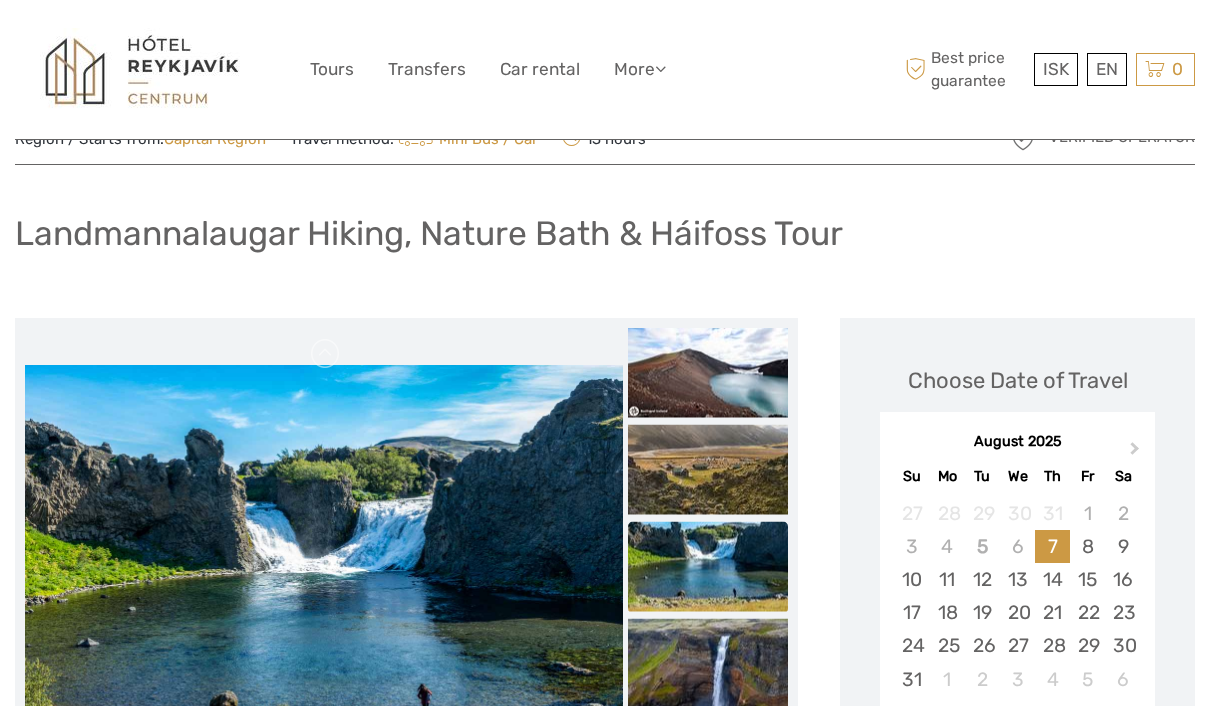 click at bounding box center [708, 663] 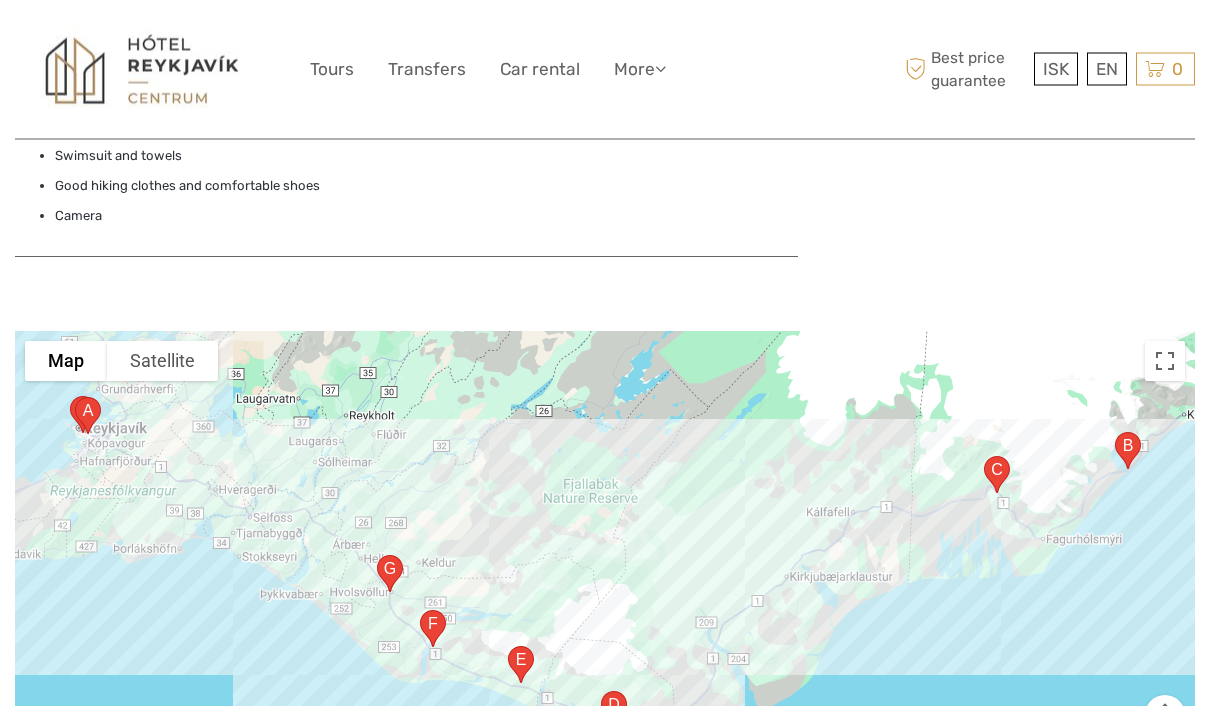 scroll, scrollTop: 3205, scrollLeft: 0, axis: vertical 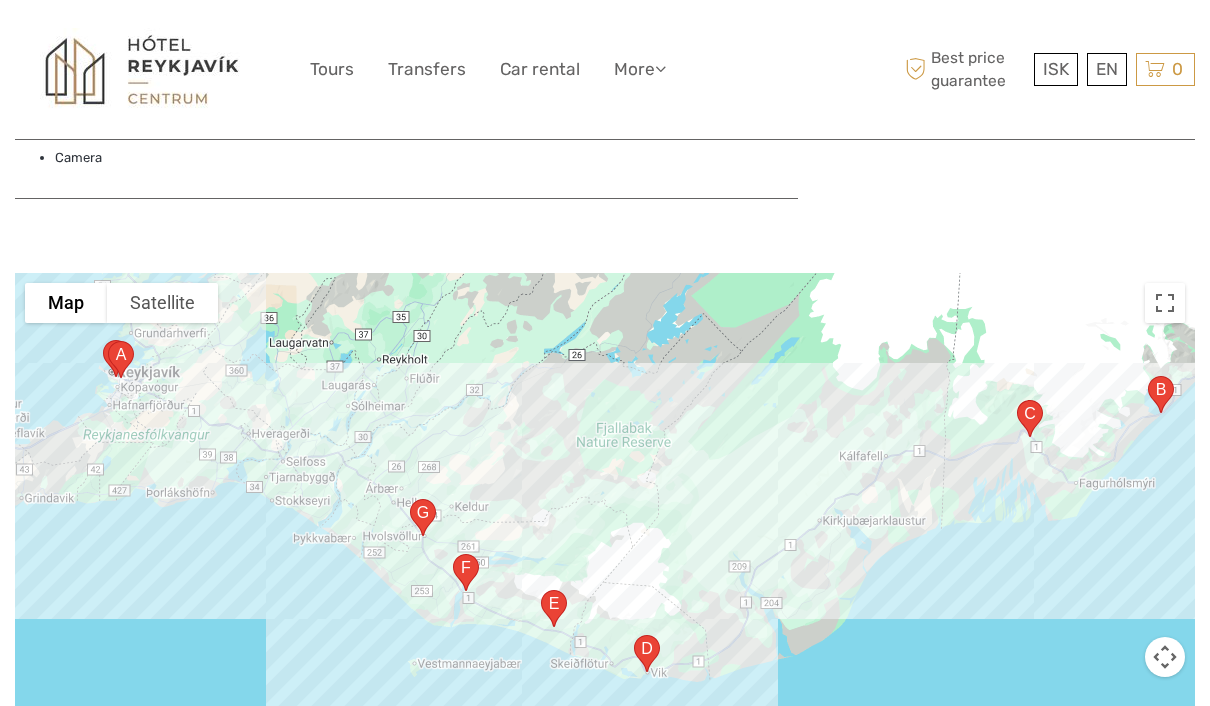 click at bounding box center [1165, 657] 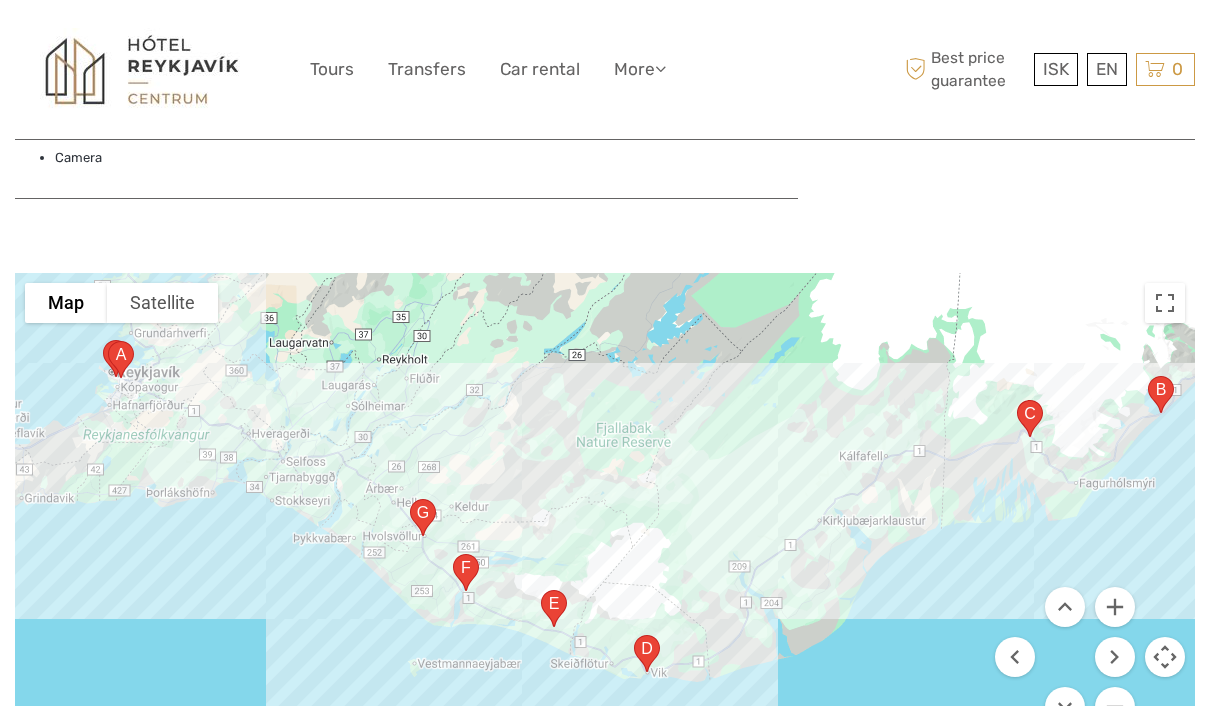 click at bounding box center (1165, 657) 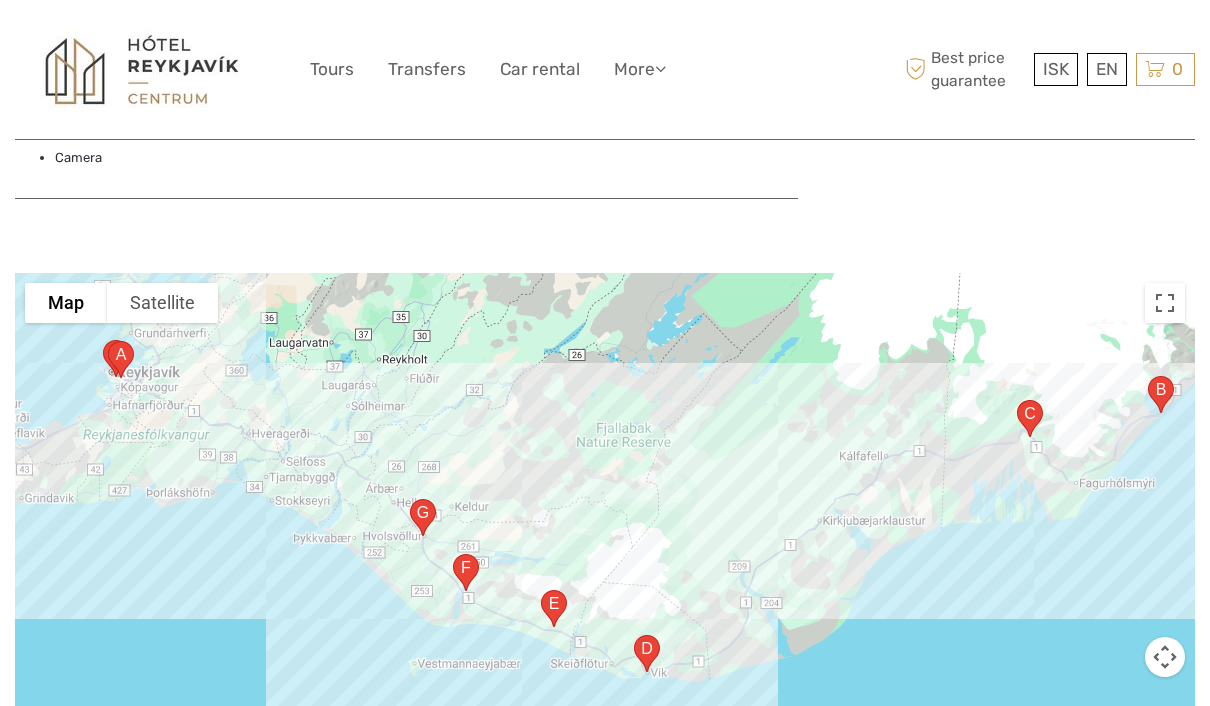 click at bounding box center (1165, 729) 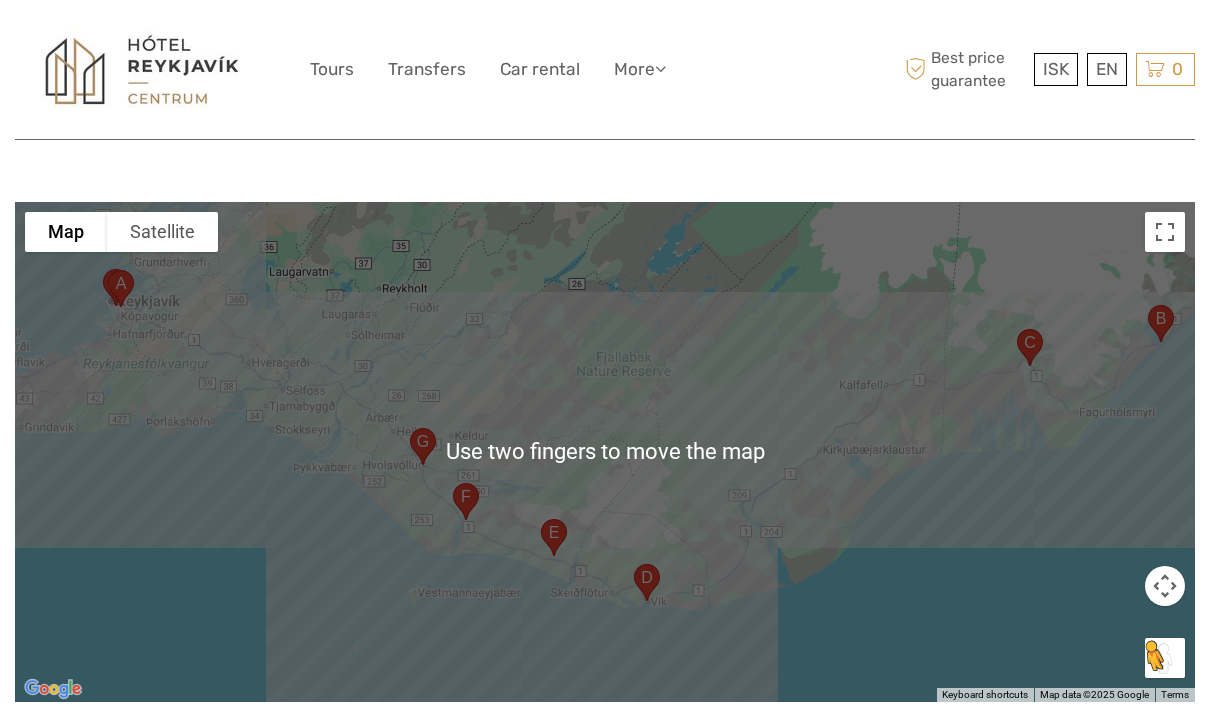 scroll, scrollTop: 3261, scrollLeft: 0, axis: vertical 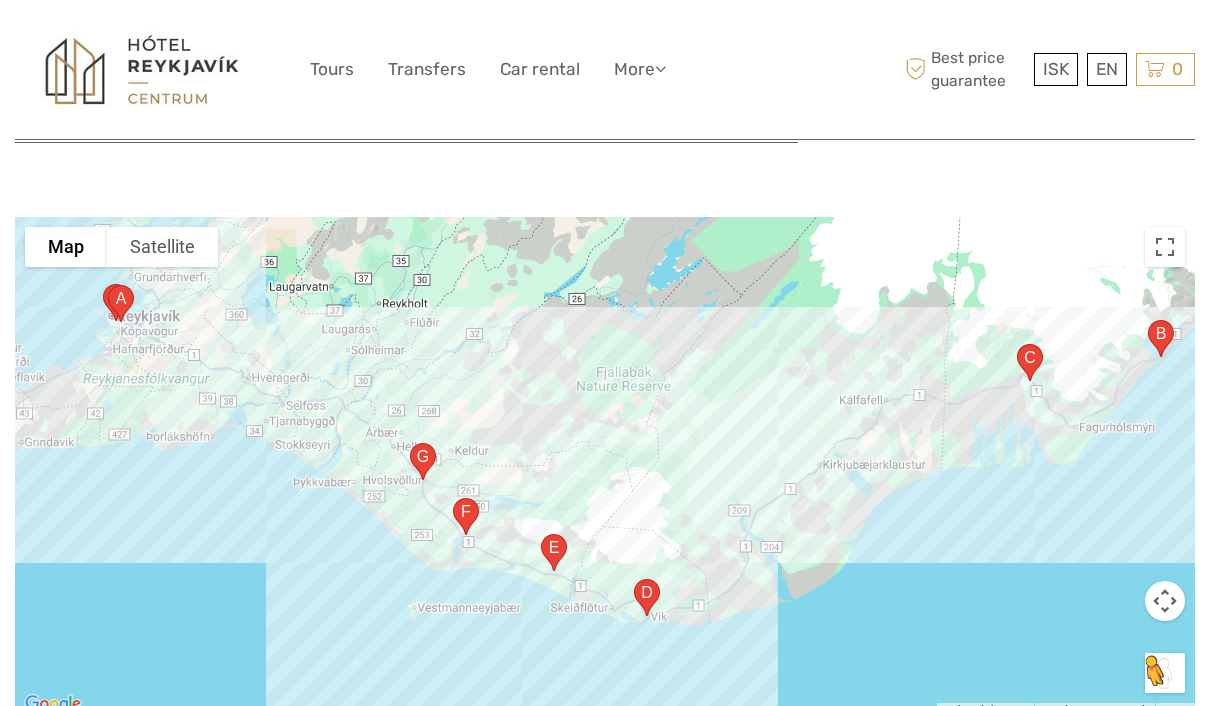 click at bounding box center (1165, 247) 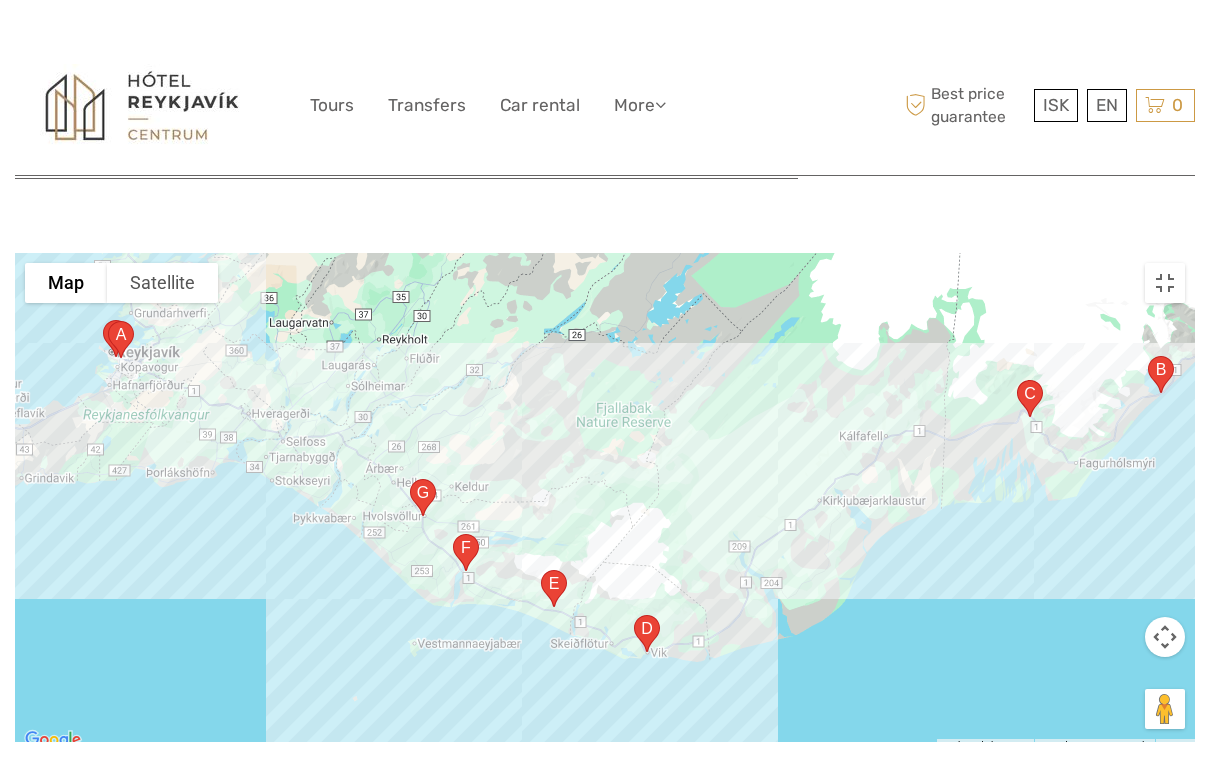 scroll, scrollTop: 24, scrollLeft: 0, axis: vertical 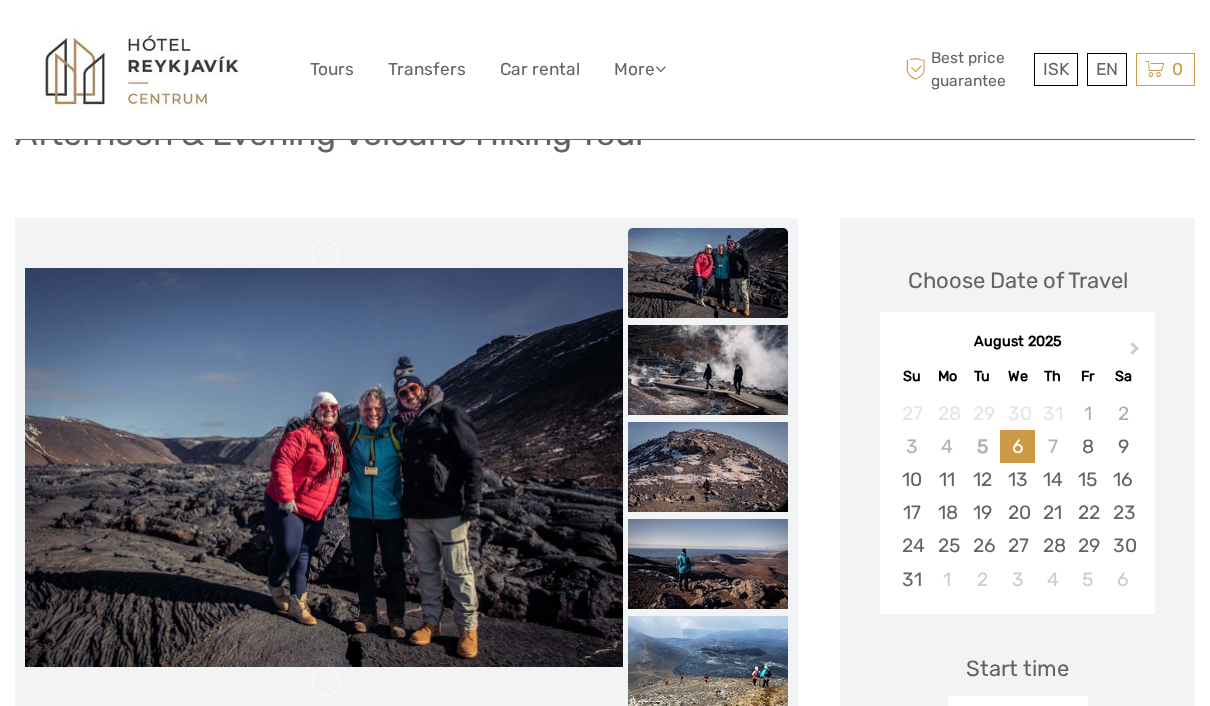 click at bounding box center [708, 370] 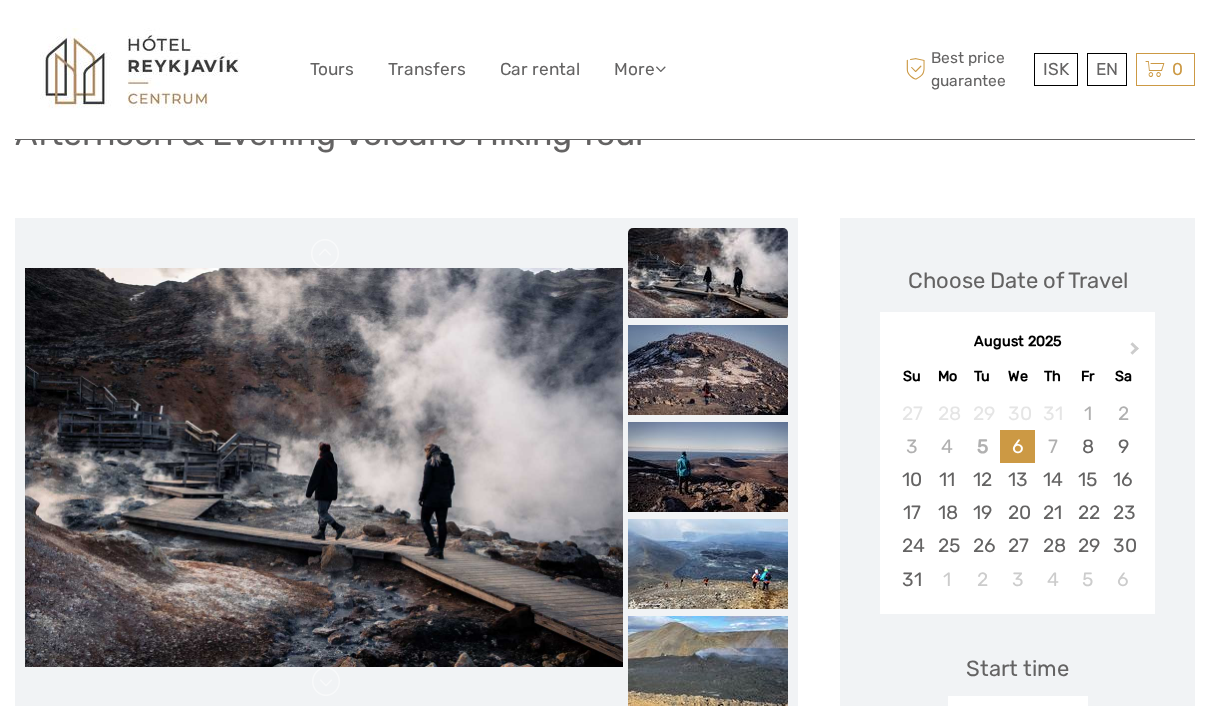 click at bounding box center [708, 467] 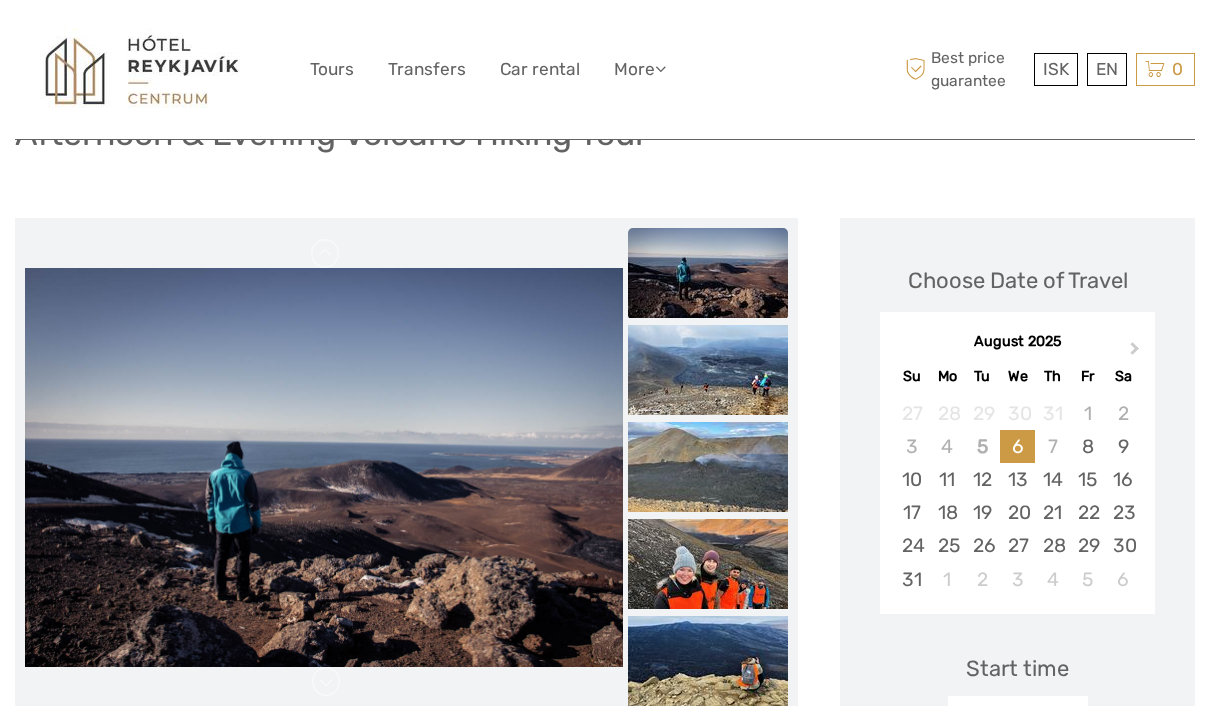 click at bounding box center (708, 564) 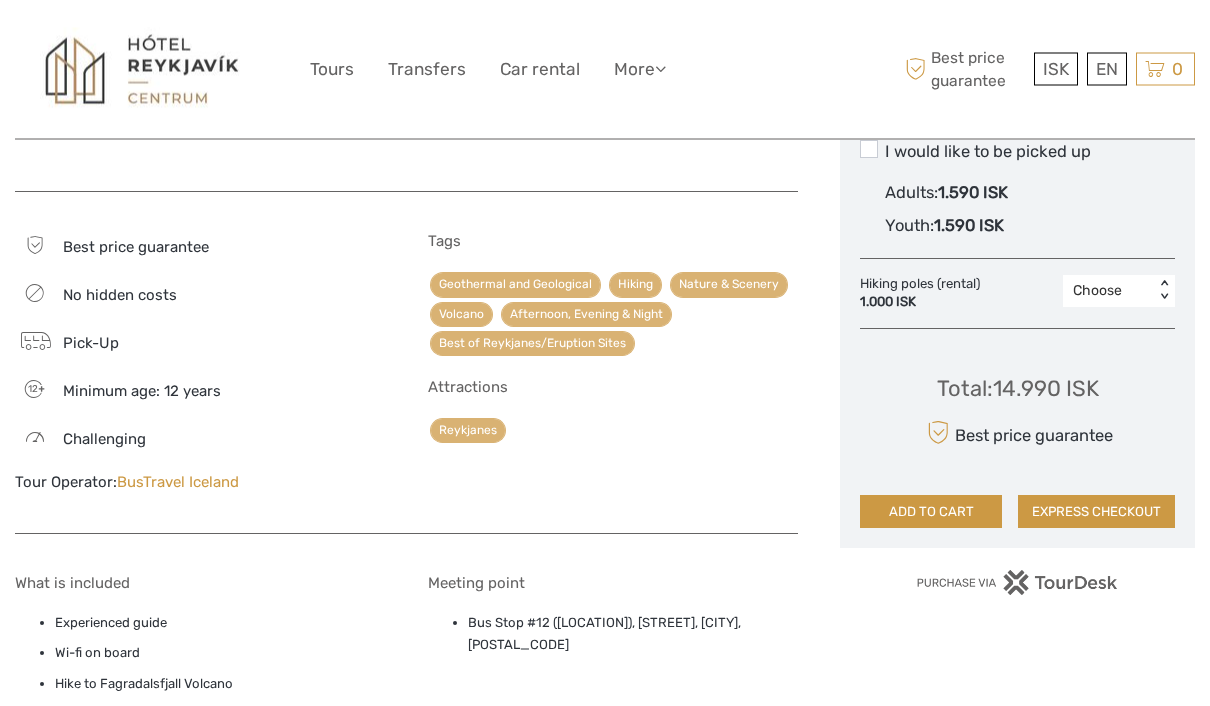 scroll, scrollTop: 1138, scrollLeft: 0, axis: vertical 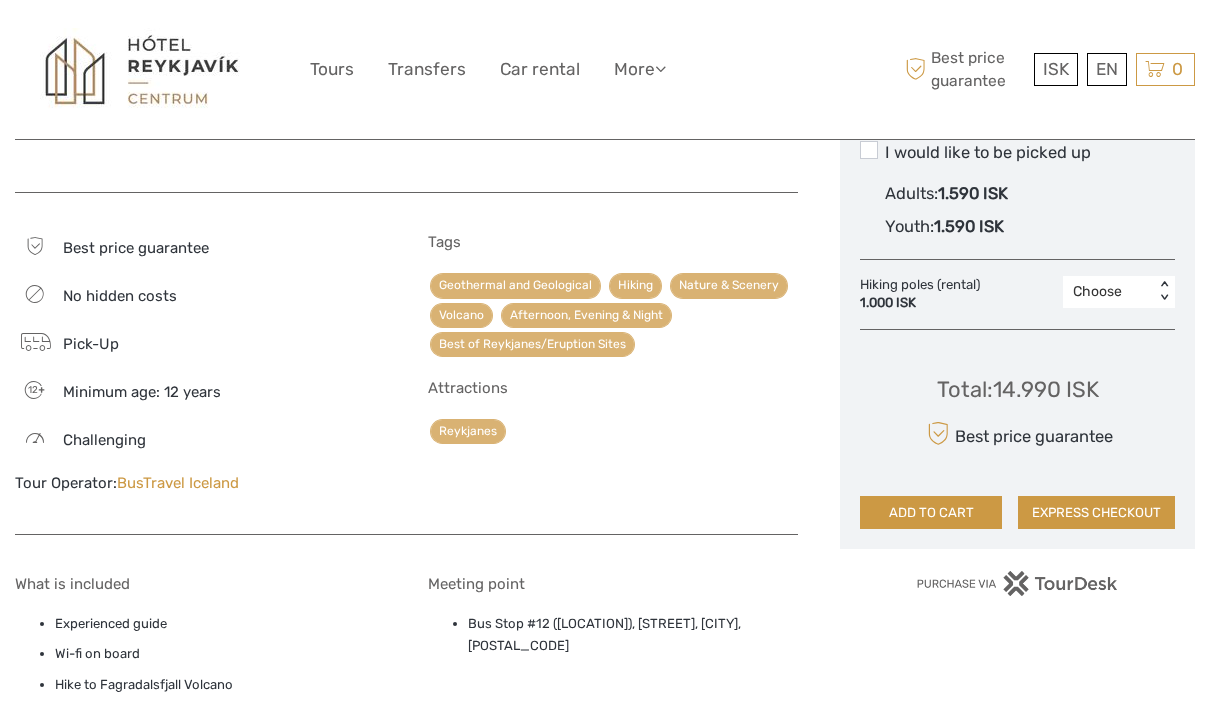 click on "BusTravel Iceland" at bounding box center [178, 483] 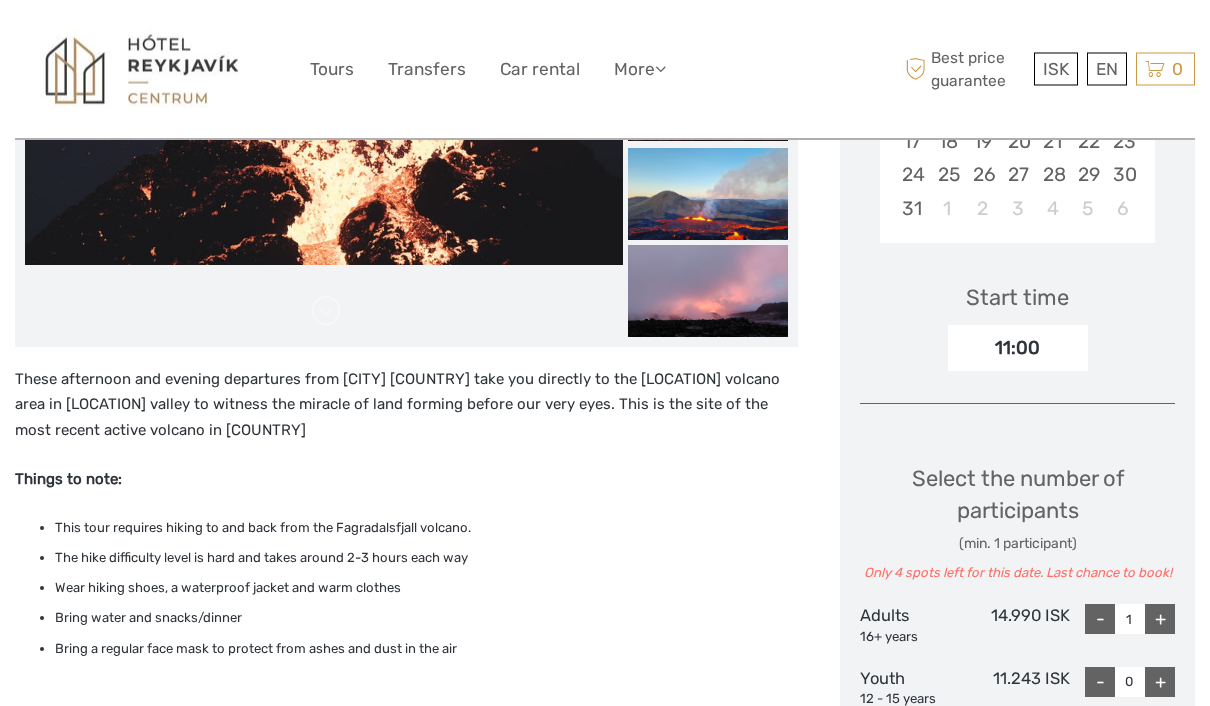 scroll, scrollTop: 592, scrollLeft: 0, axis: vertical 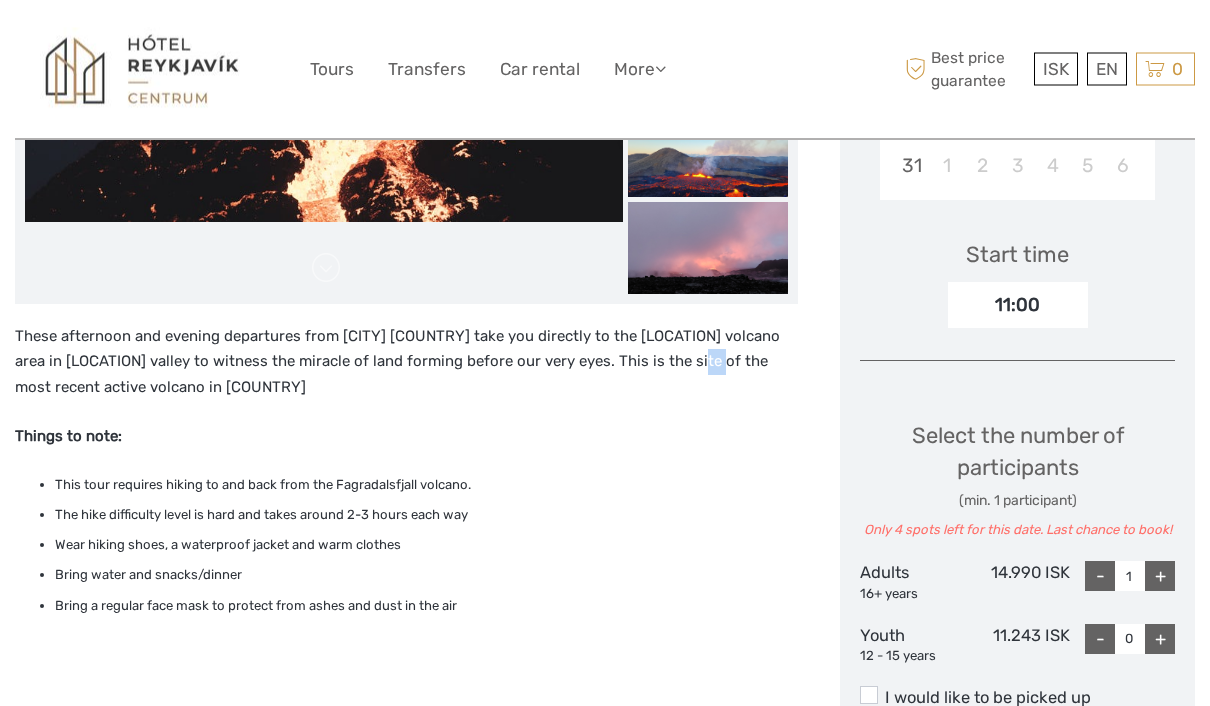 click on "Things to note:" at bounding box center (406, 438) 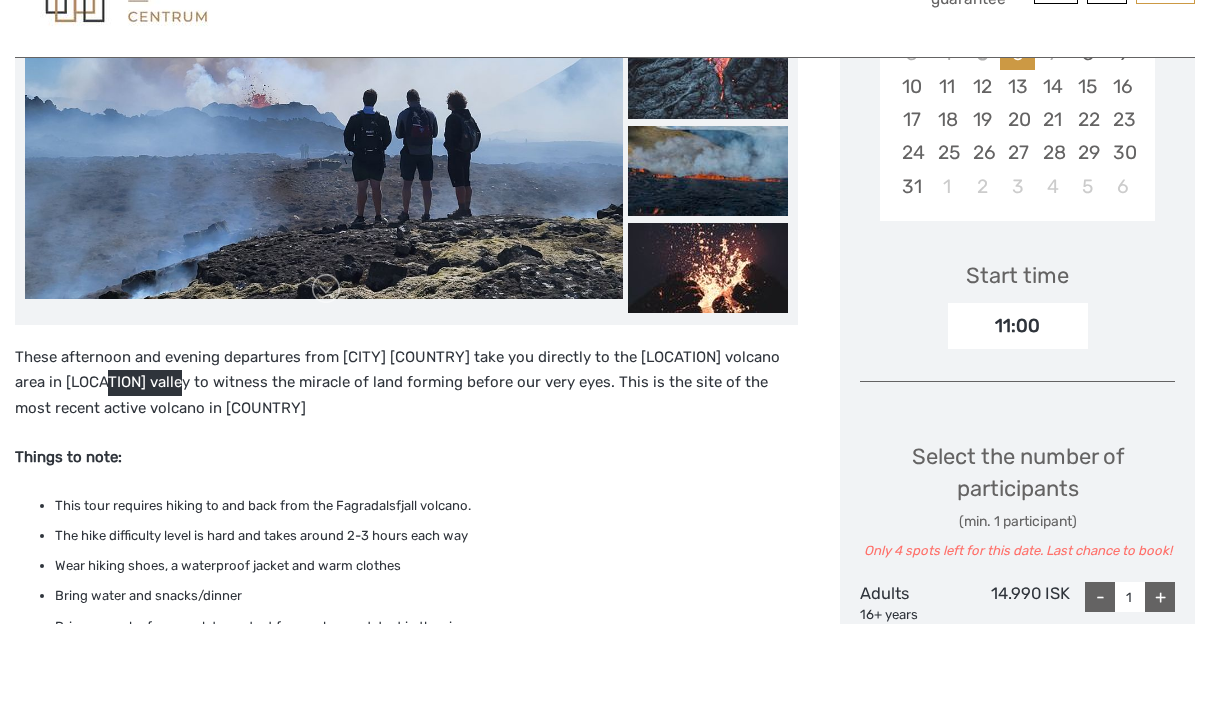 scroll, scrollTop: 572, scrollLeft: 0, axis: vertical 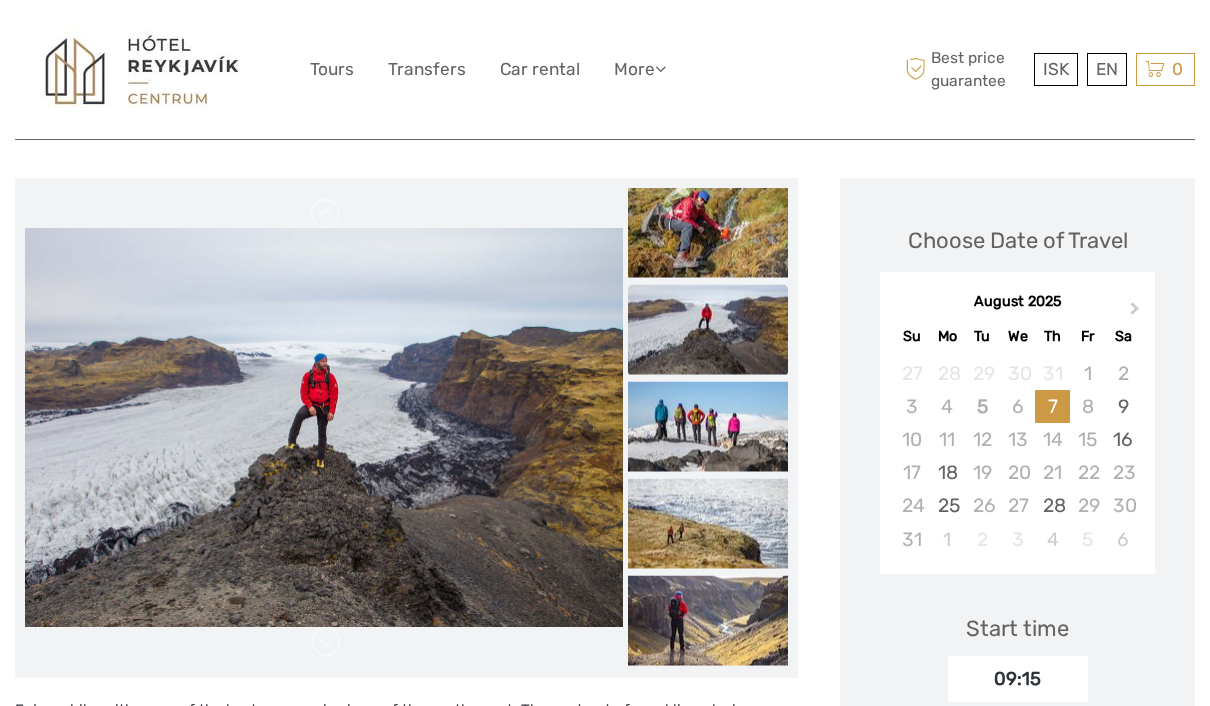 click at bounding box center (708, 232) 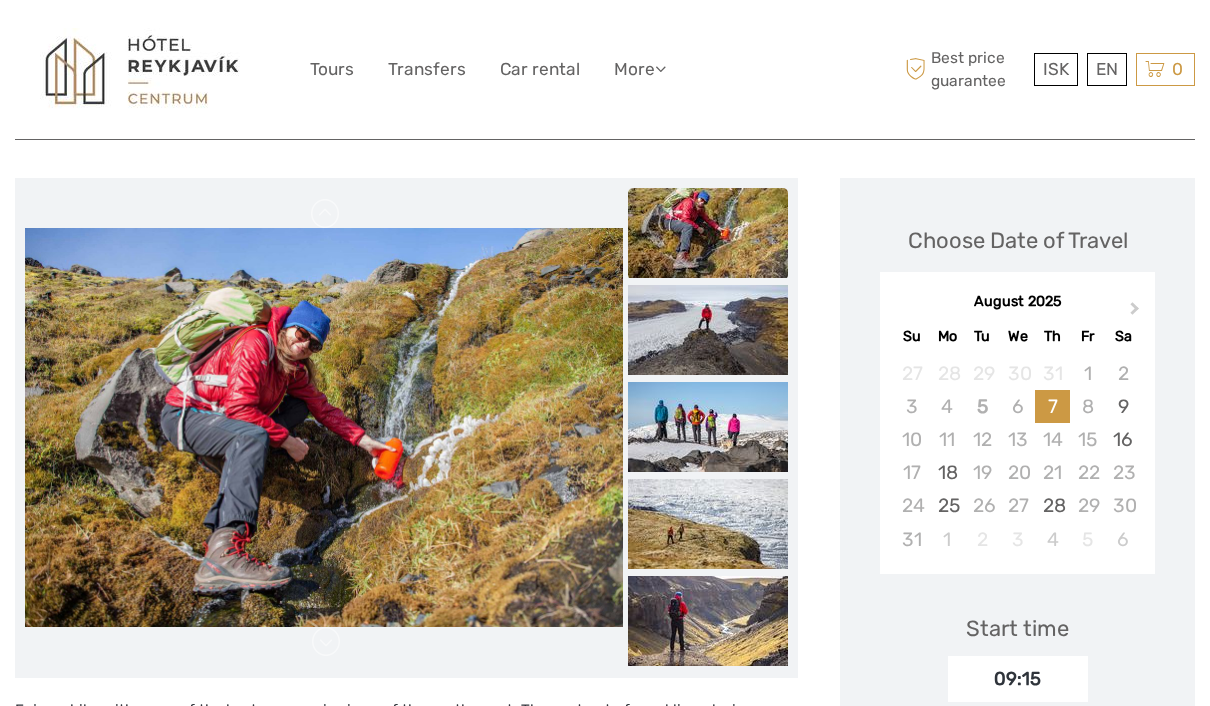 click at bounding box center (708, 330) 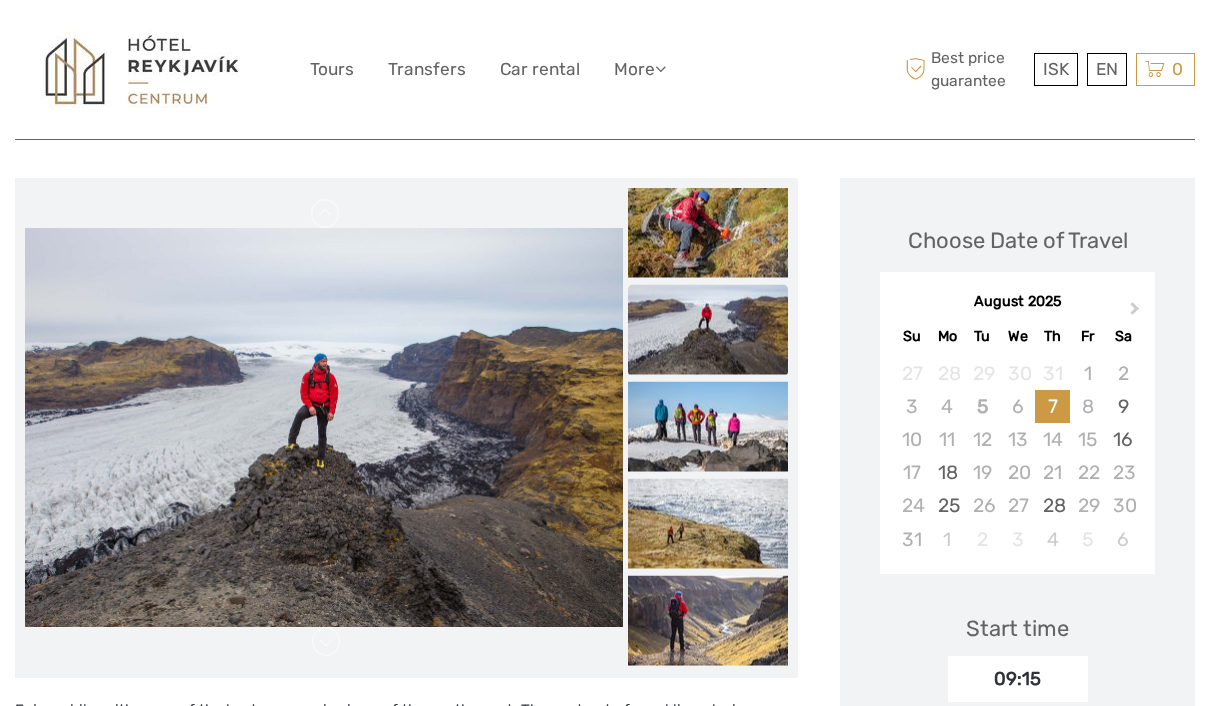 click at bounding box center [708, 426] 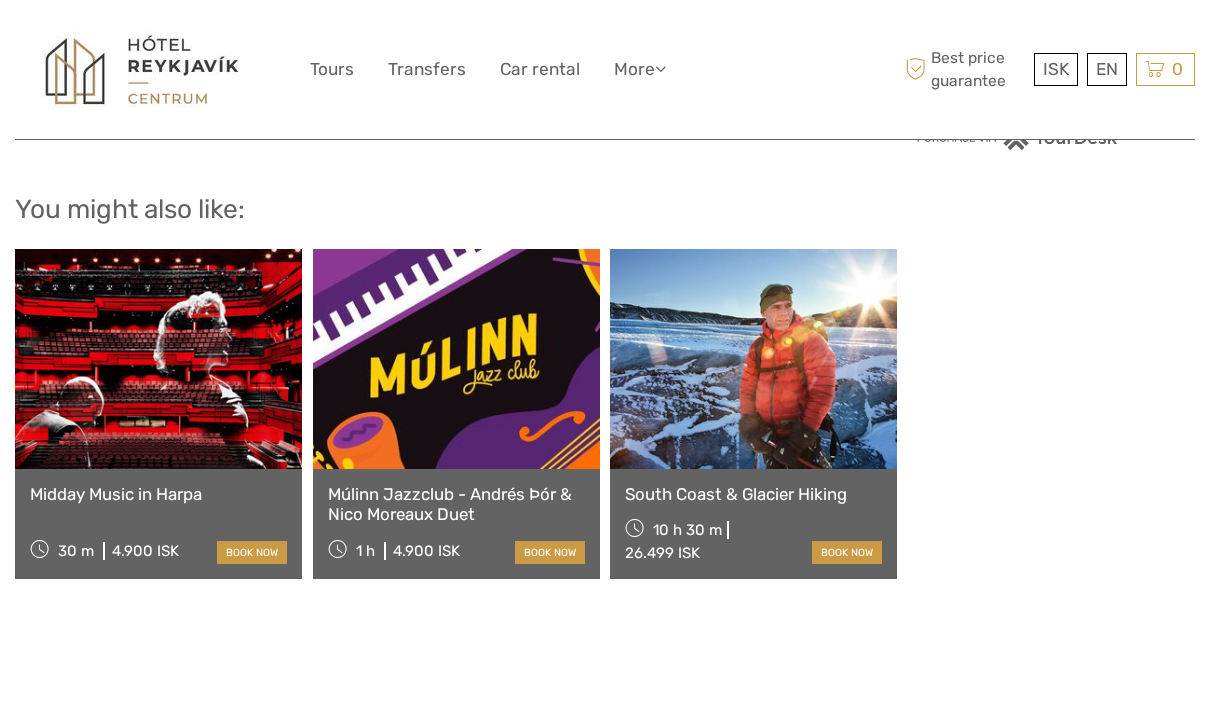 scroll, scrollTop: 1629, scrollLeft: 0, axis: vertical 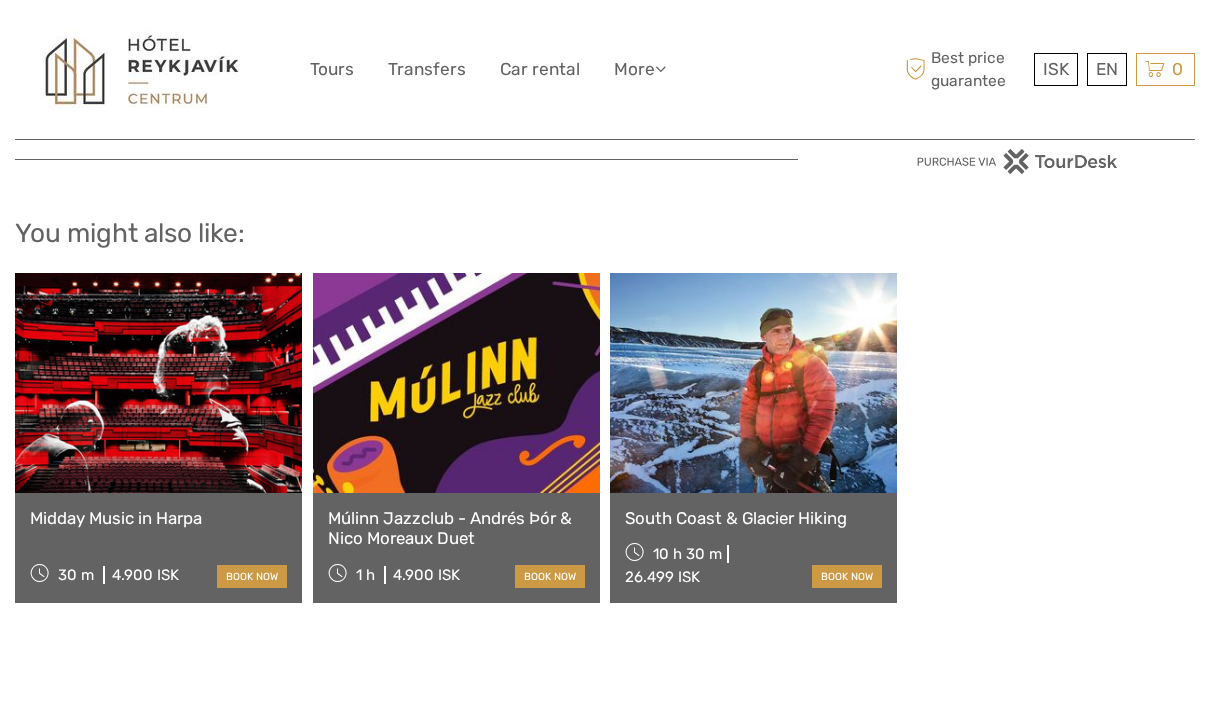 click at bounding box center (753, 383) 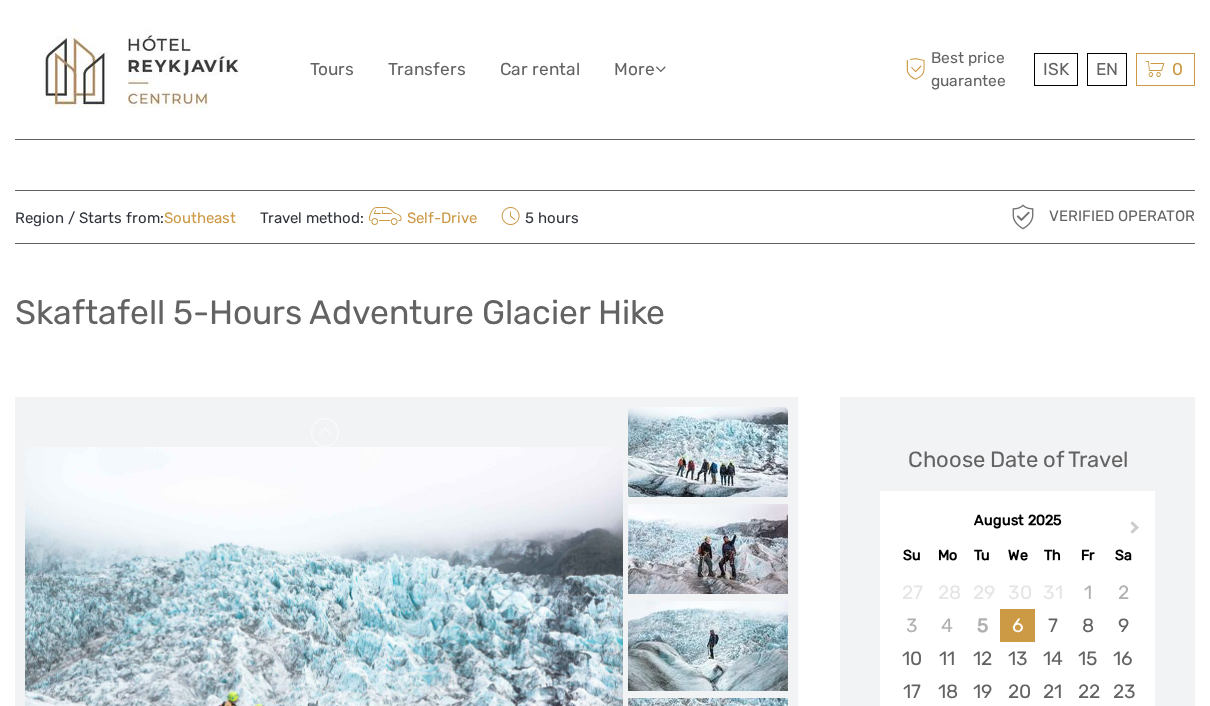 scroll, scrollTop: 0, scrollLeft: 0, axis: both 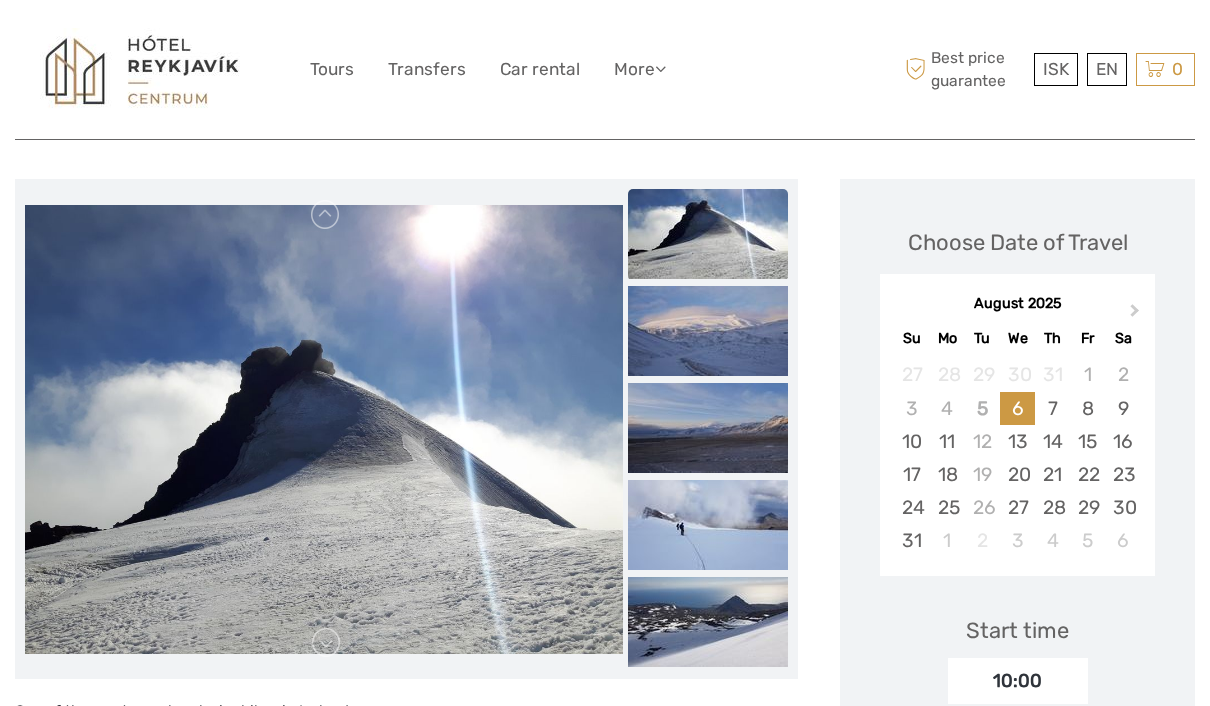 click at bounding box center (708, 331) 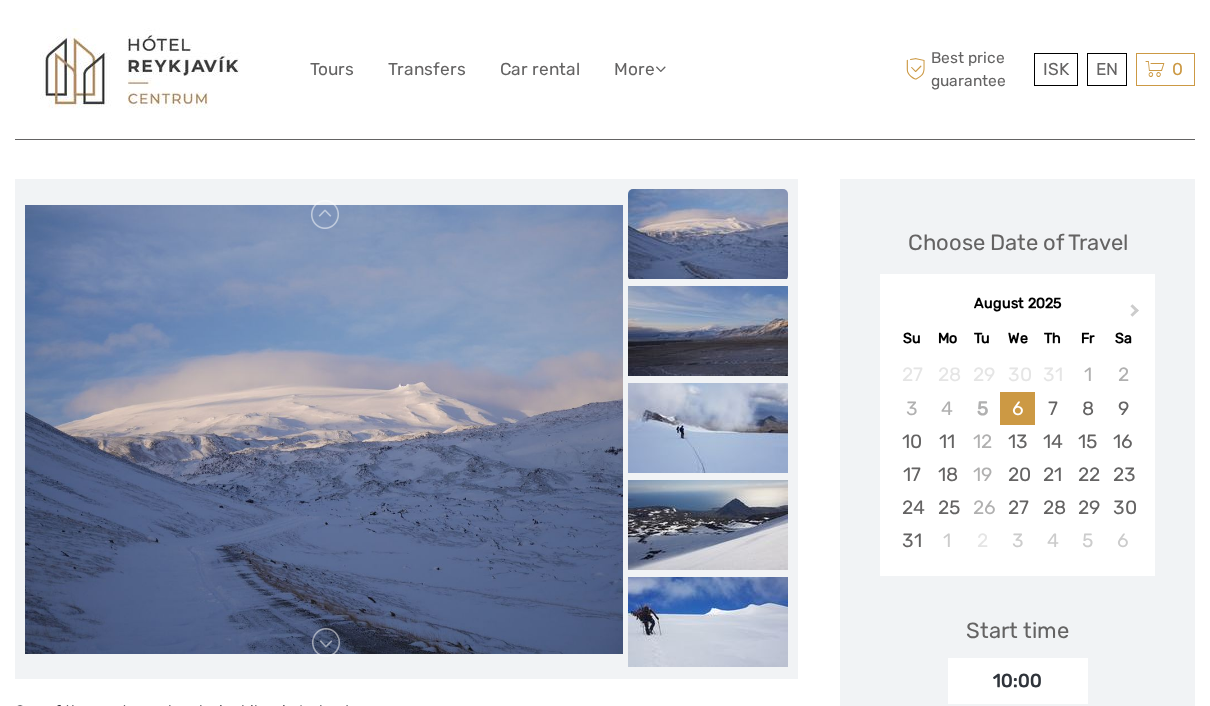 click at bounding box center (708, 428) 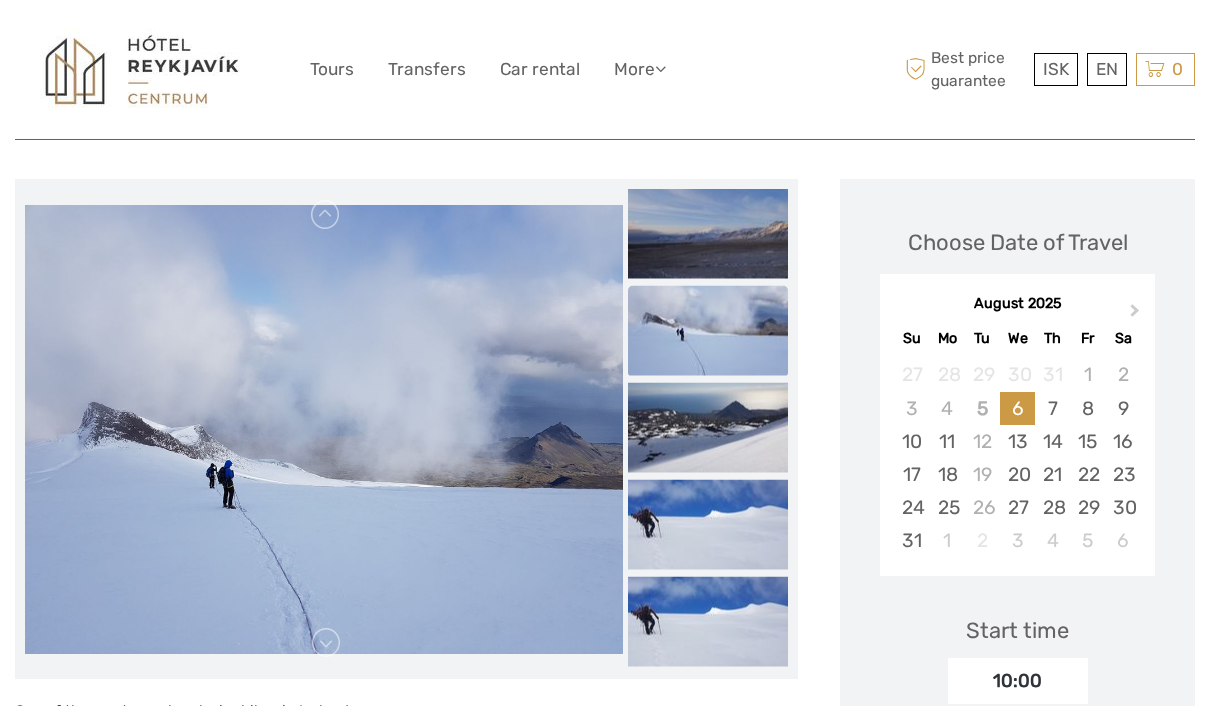 click at bounding box center (708, 428) 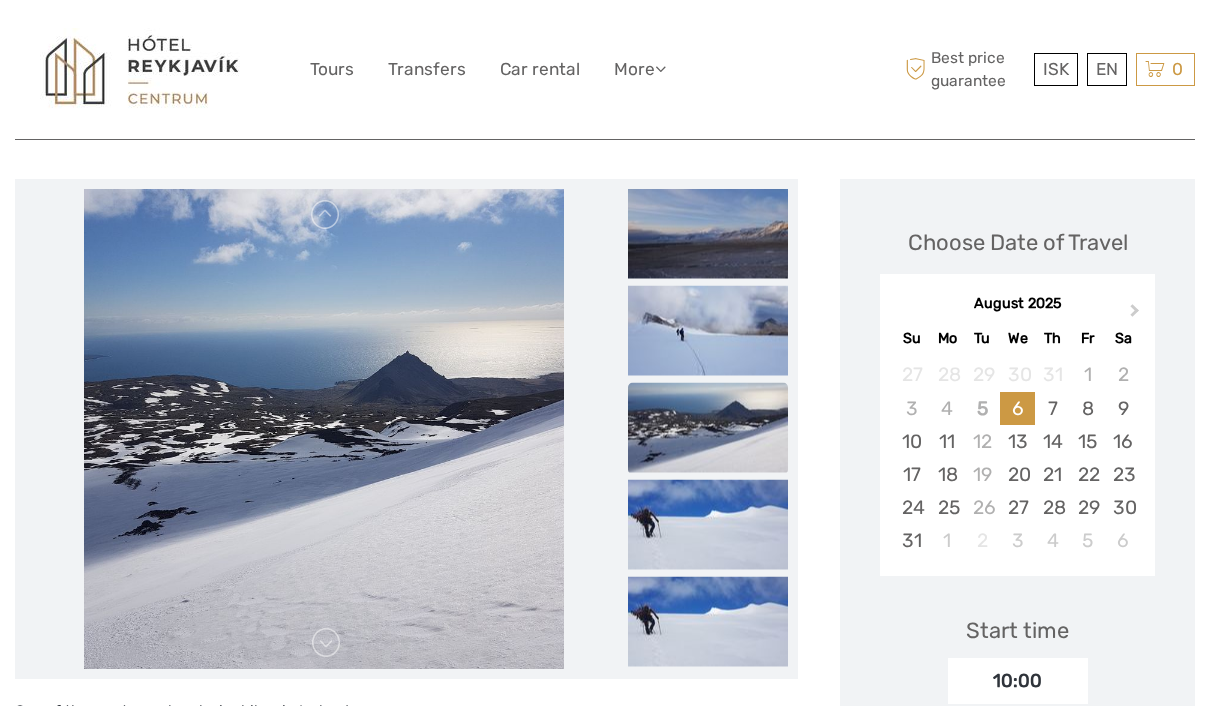 click at bounding box center (708, 525) 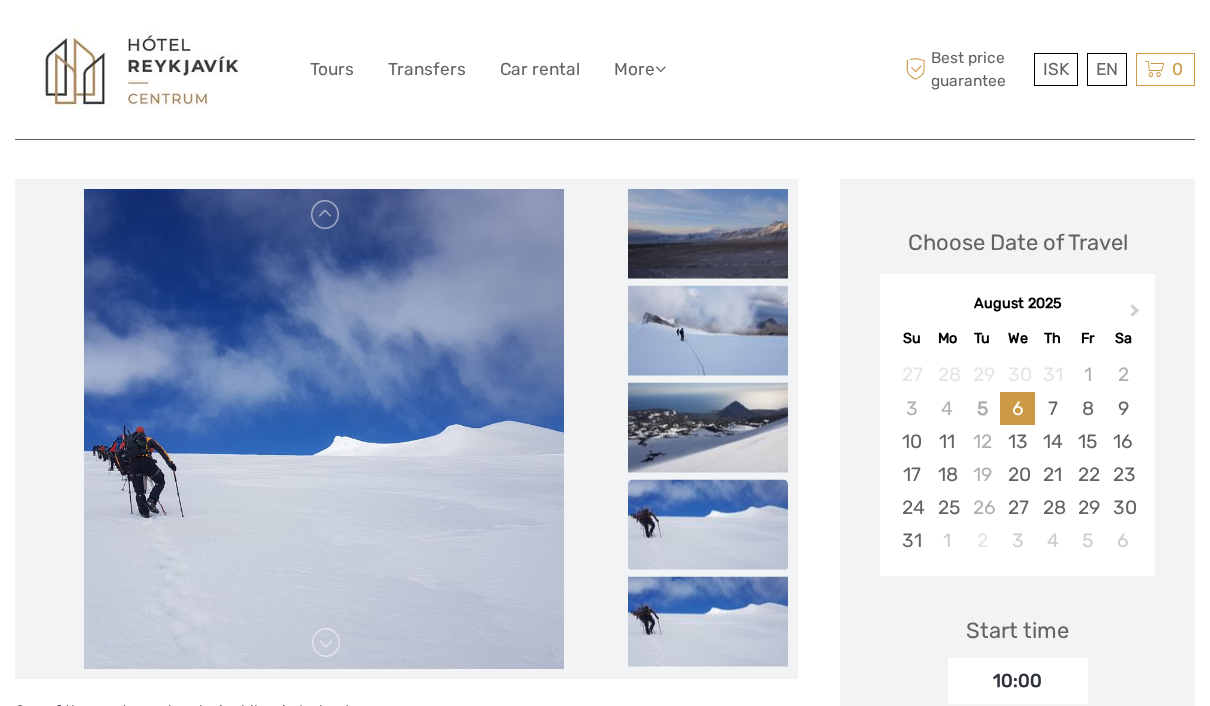 click at bounding box center (708, 525) 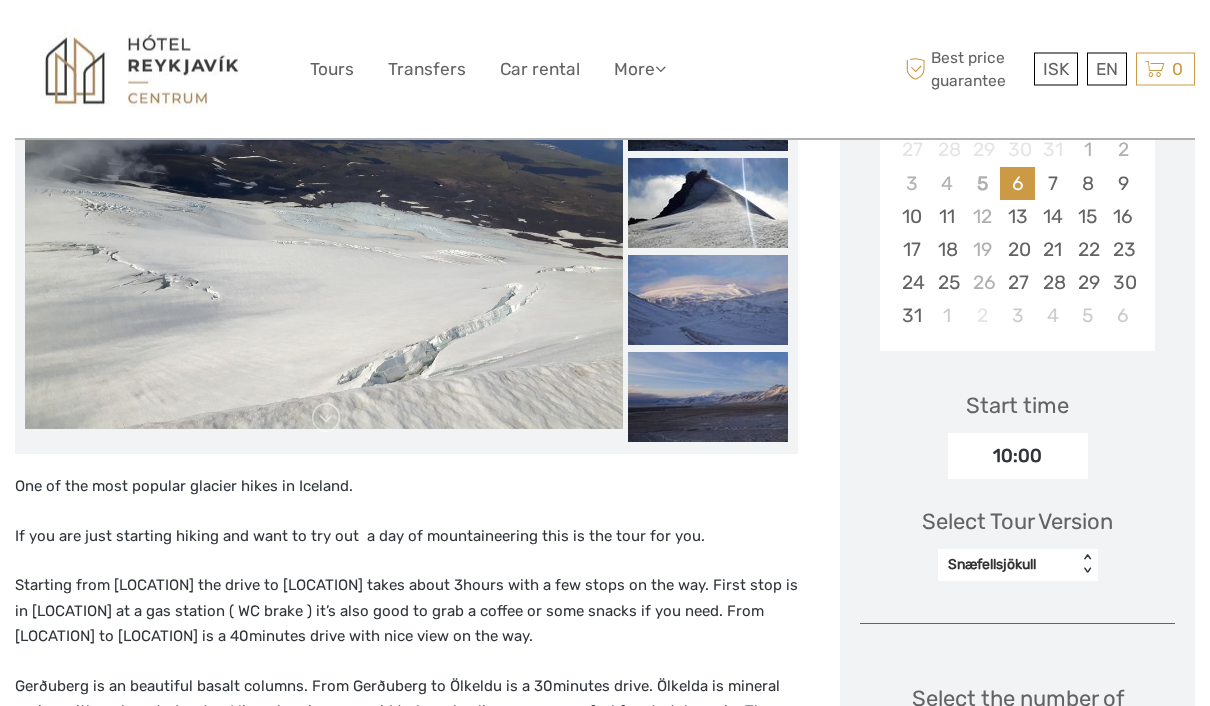 scroll, scrollTop: 433, scrollLeft: 0, axis: vertical 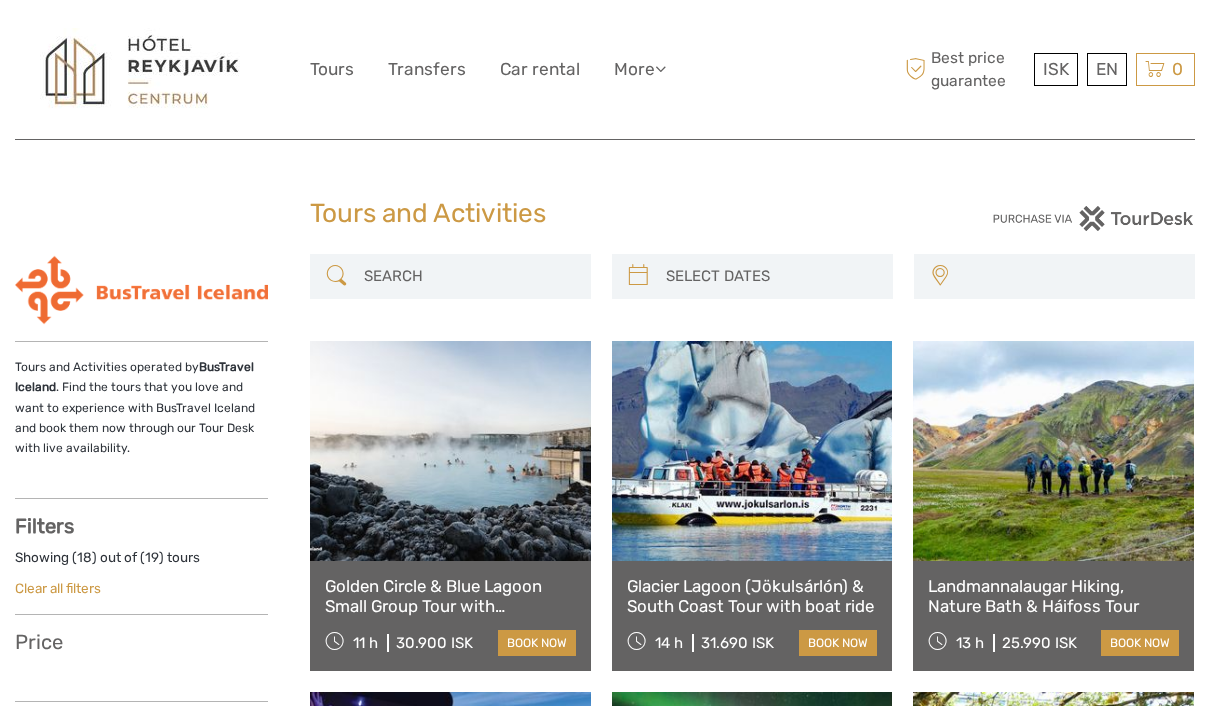 select 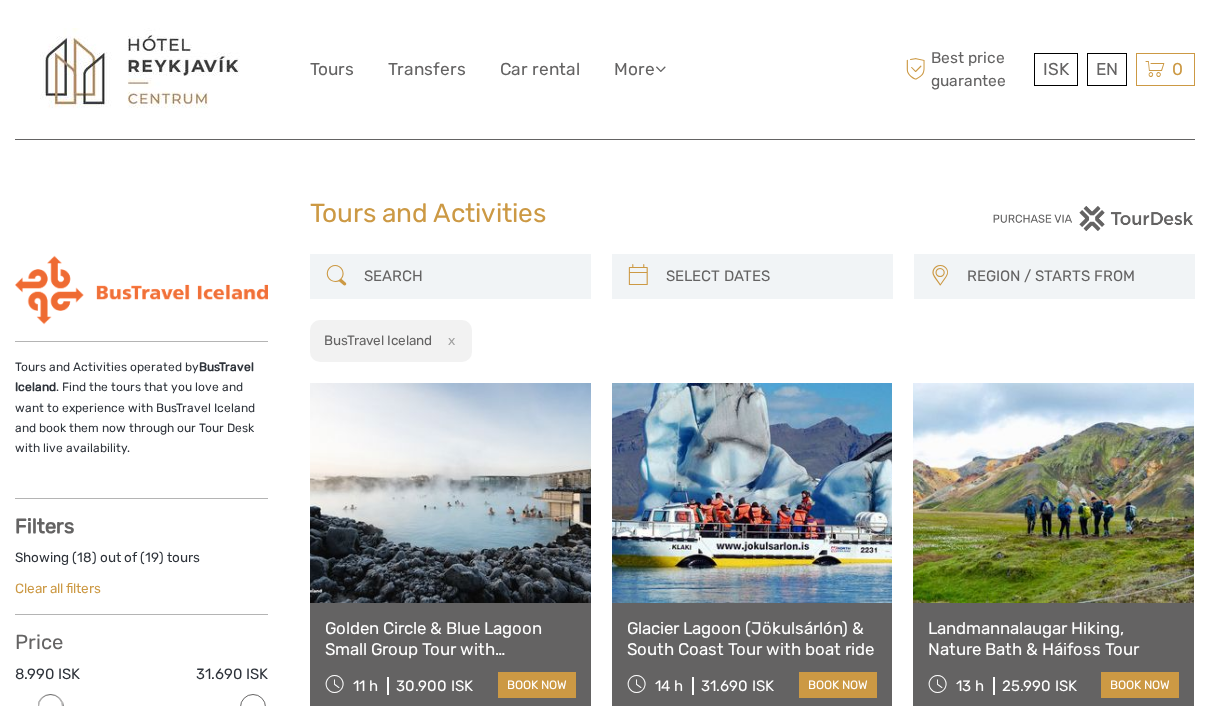 scroll, scrollTop: 0, scrollLeft: 0, axis: both 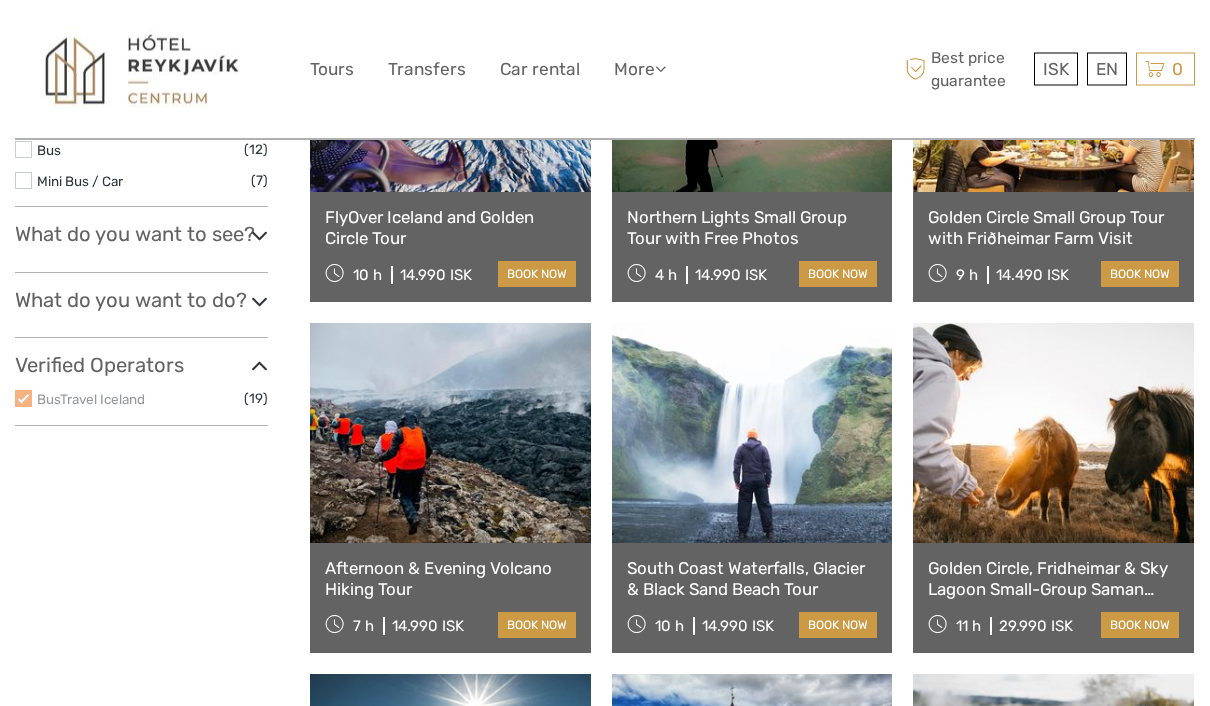 click at bounding box center (752, 434) 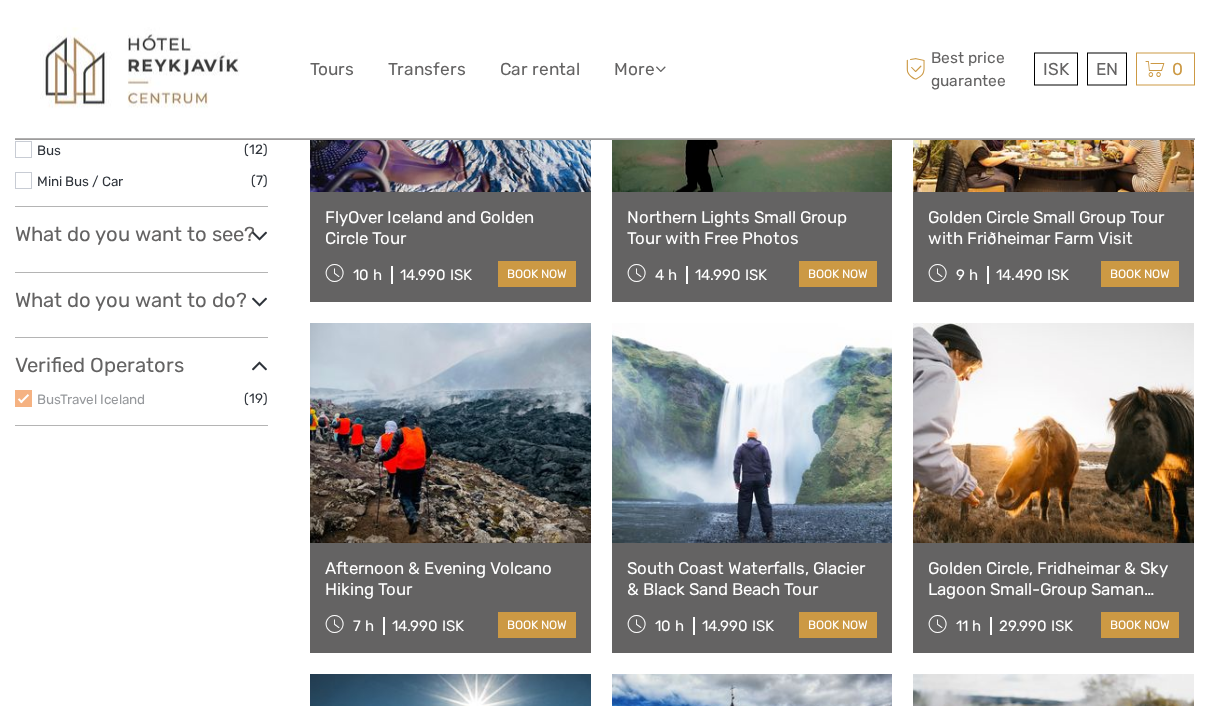 scroll, scrollTop: 844, scrollLeft: 0, axis: vertical 